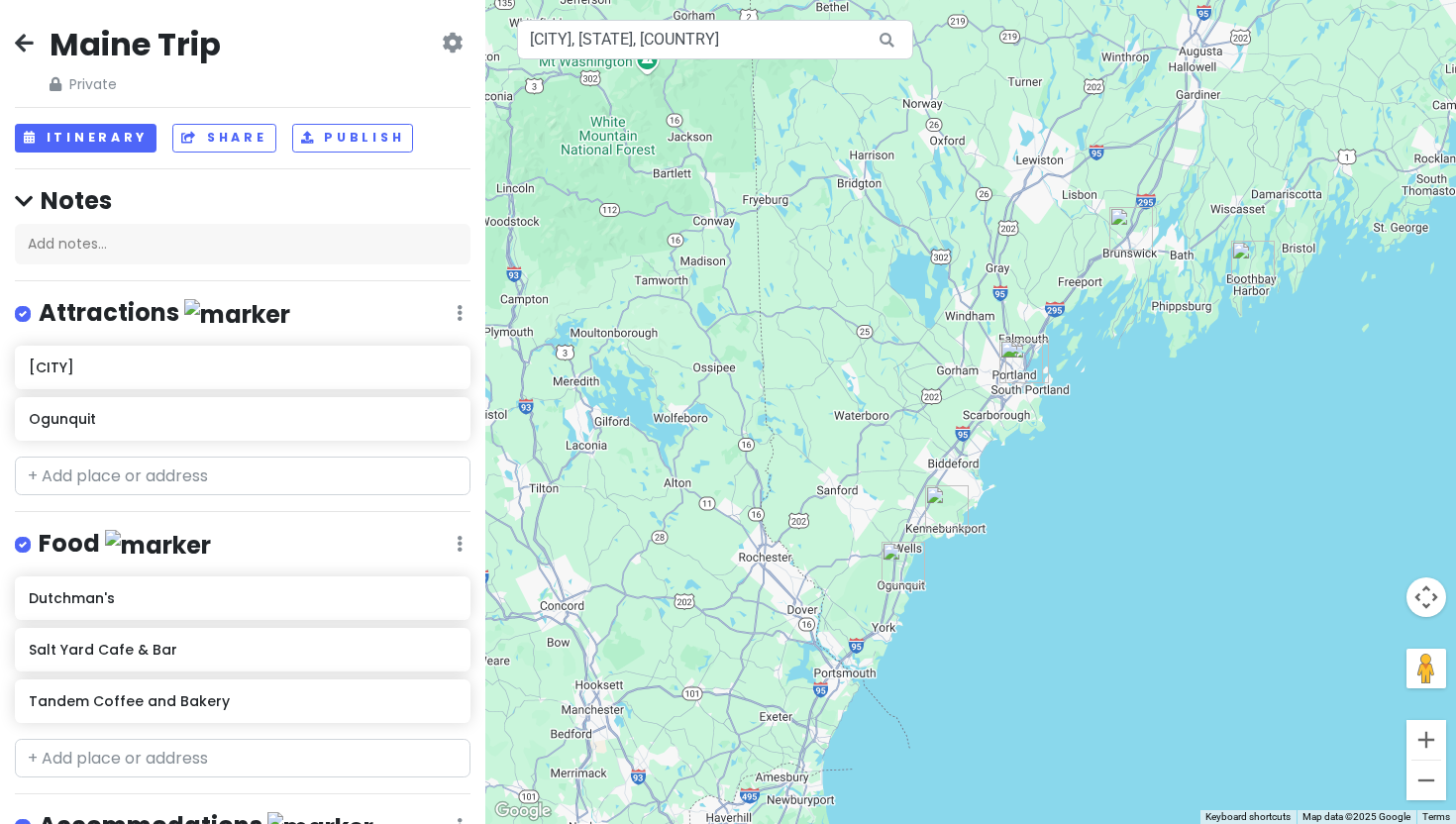scroll, scrollTop: 0, scrollLeft: 0, axis: both 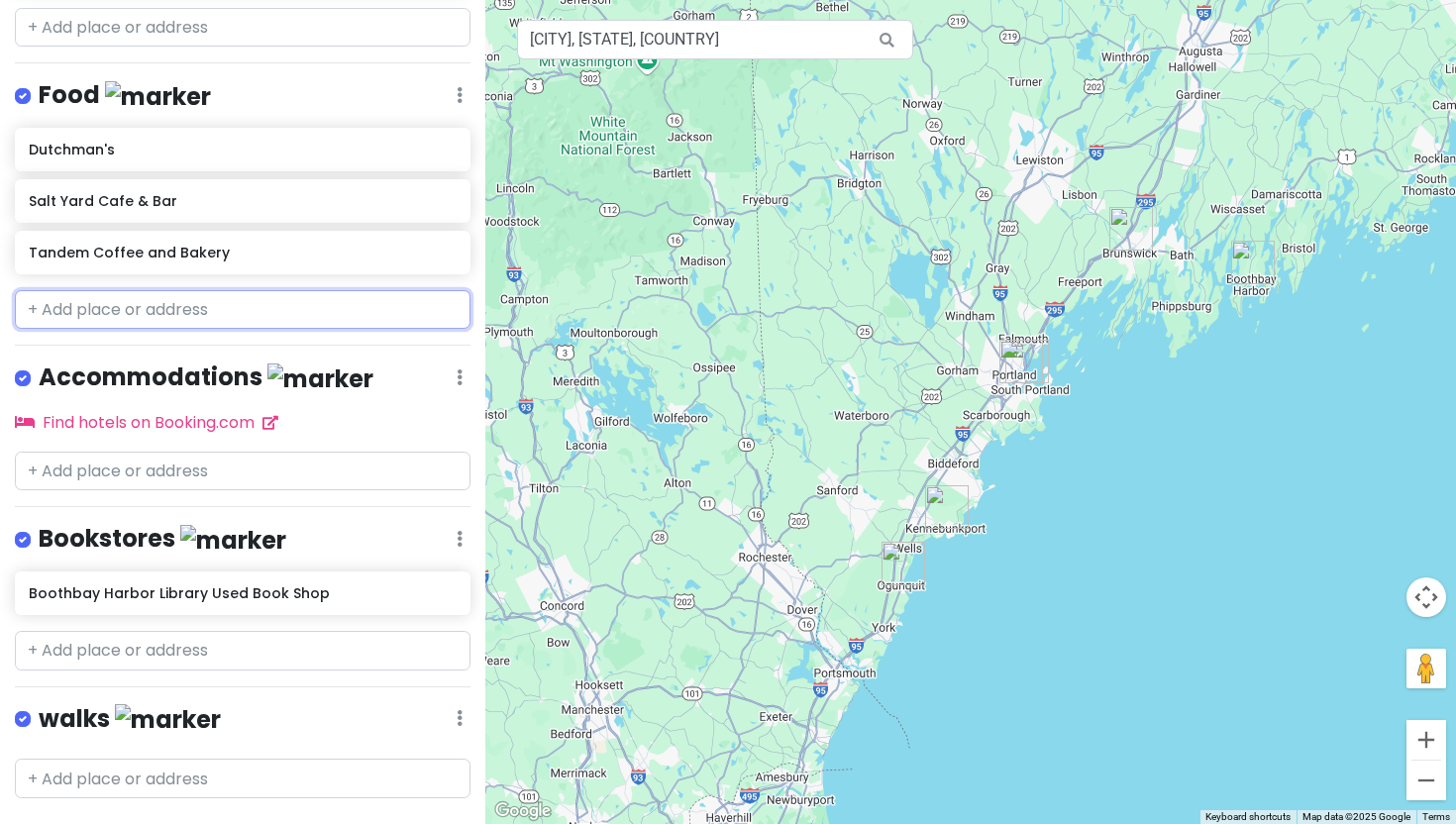 click at bounding box center [243, 310] 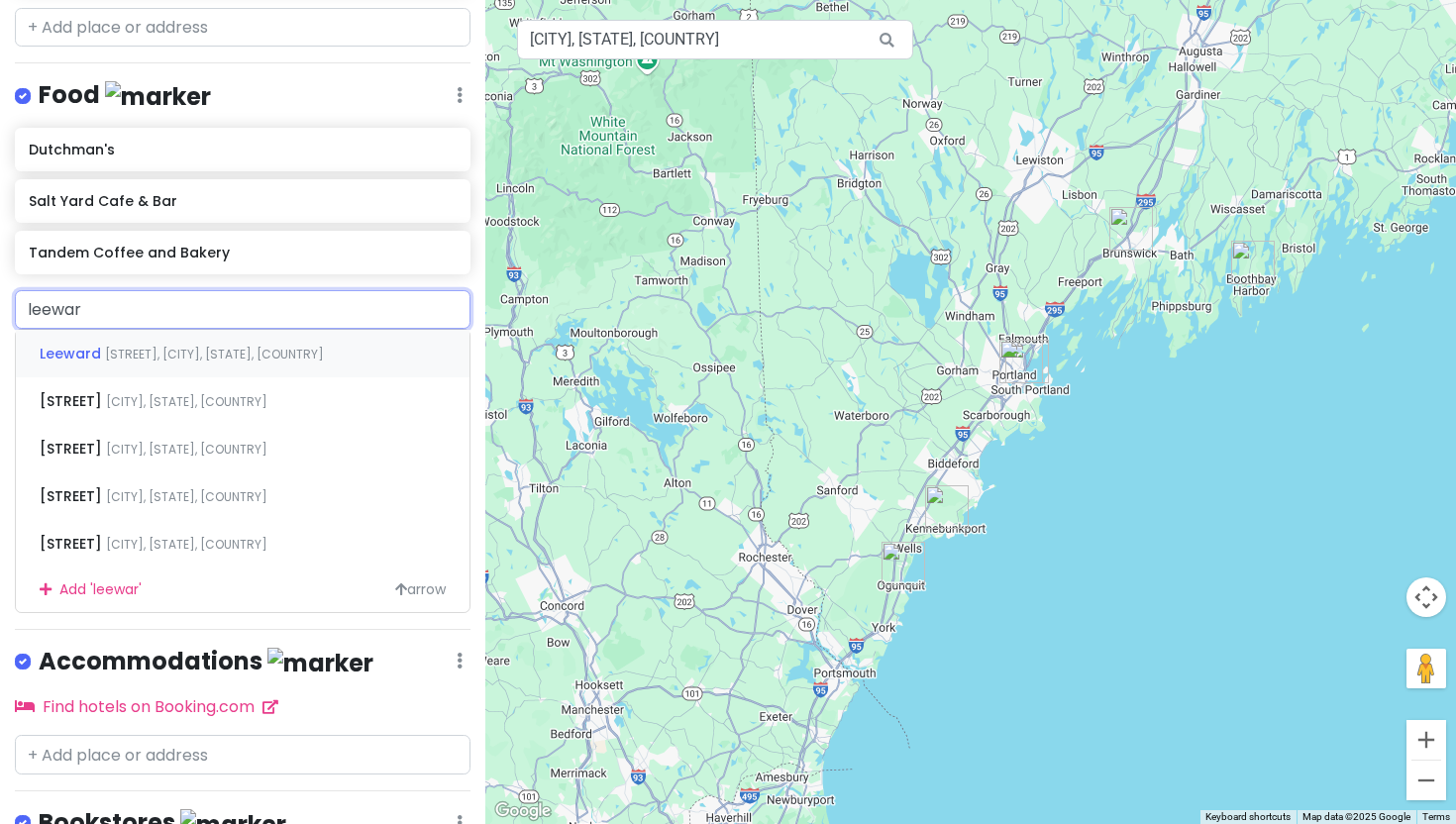 type on "leeward" 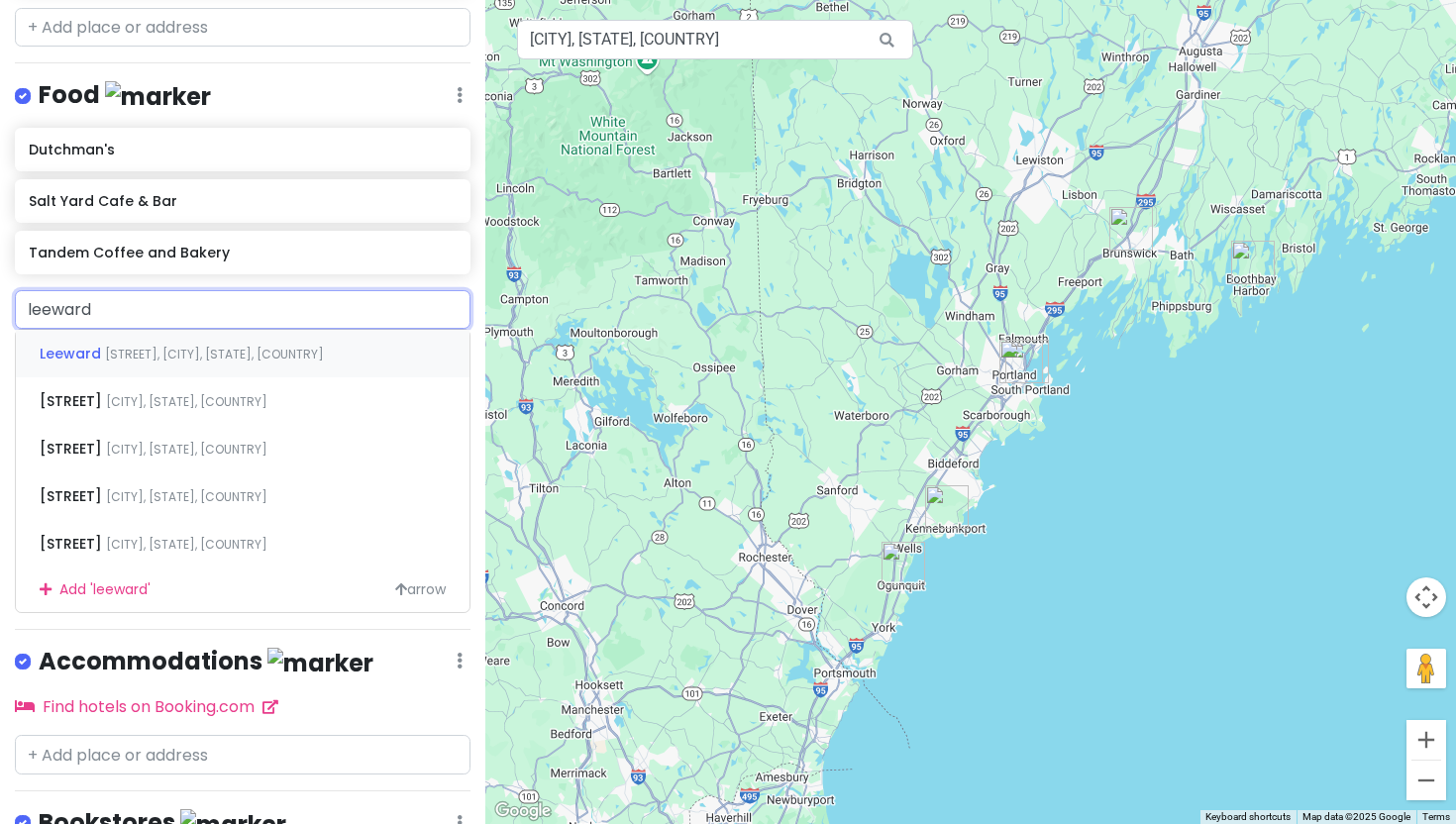 click on "[STREET], [CITY], [STATE], [COUNTRY]" at bounding box center [243, 354] 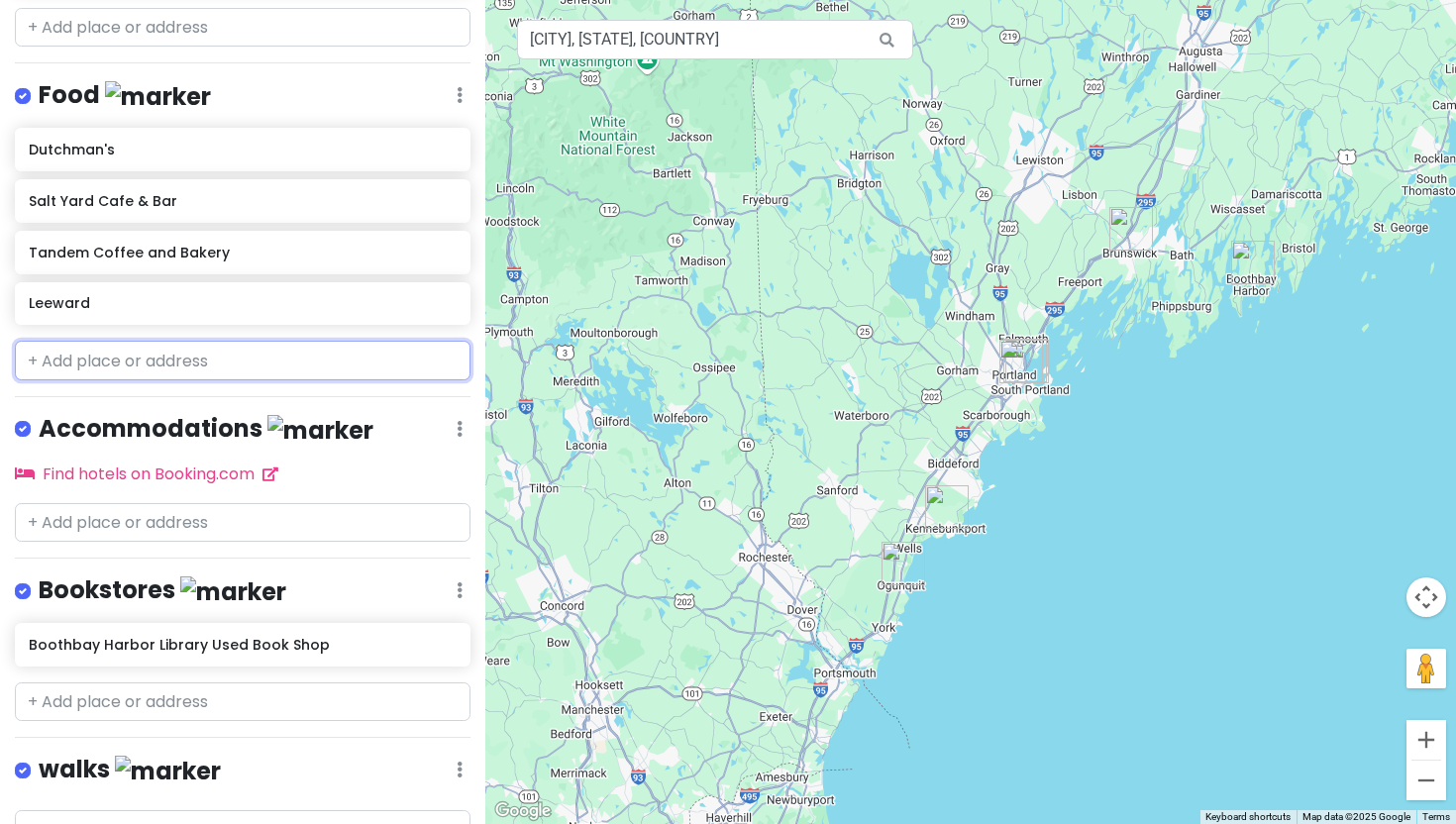 type 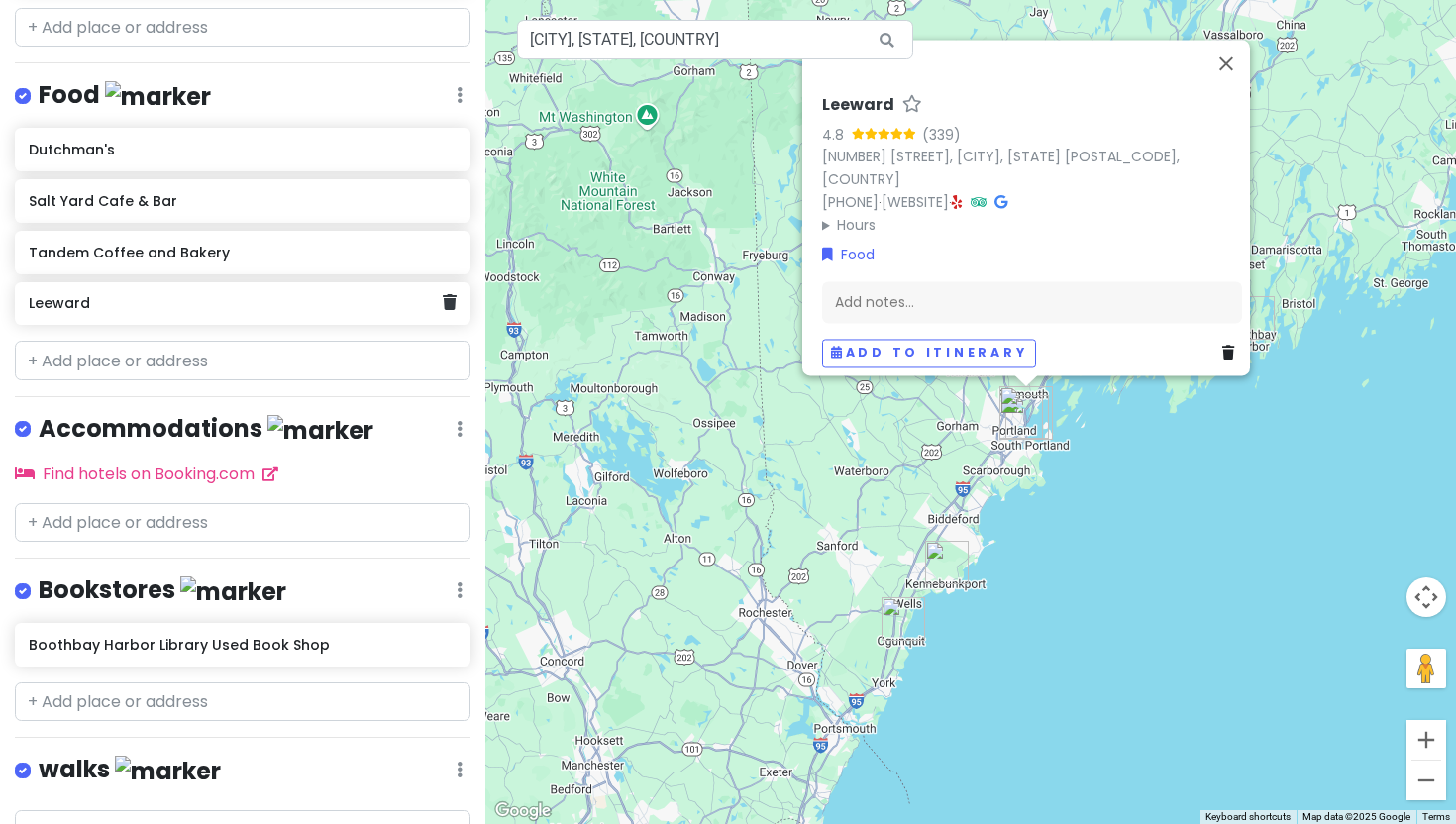 click on "Leeward" at bounding box center (235, 303) 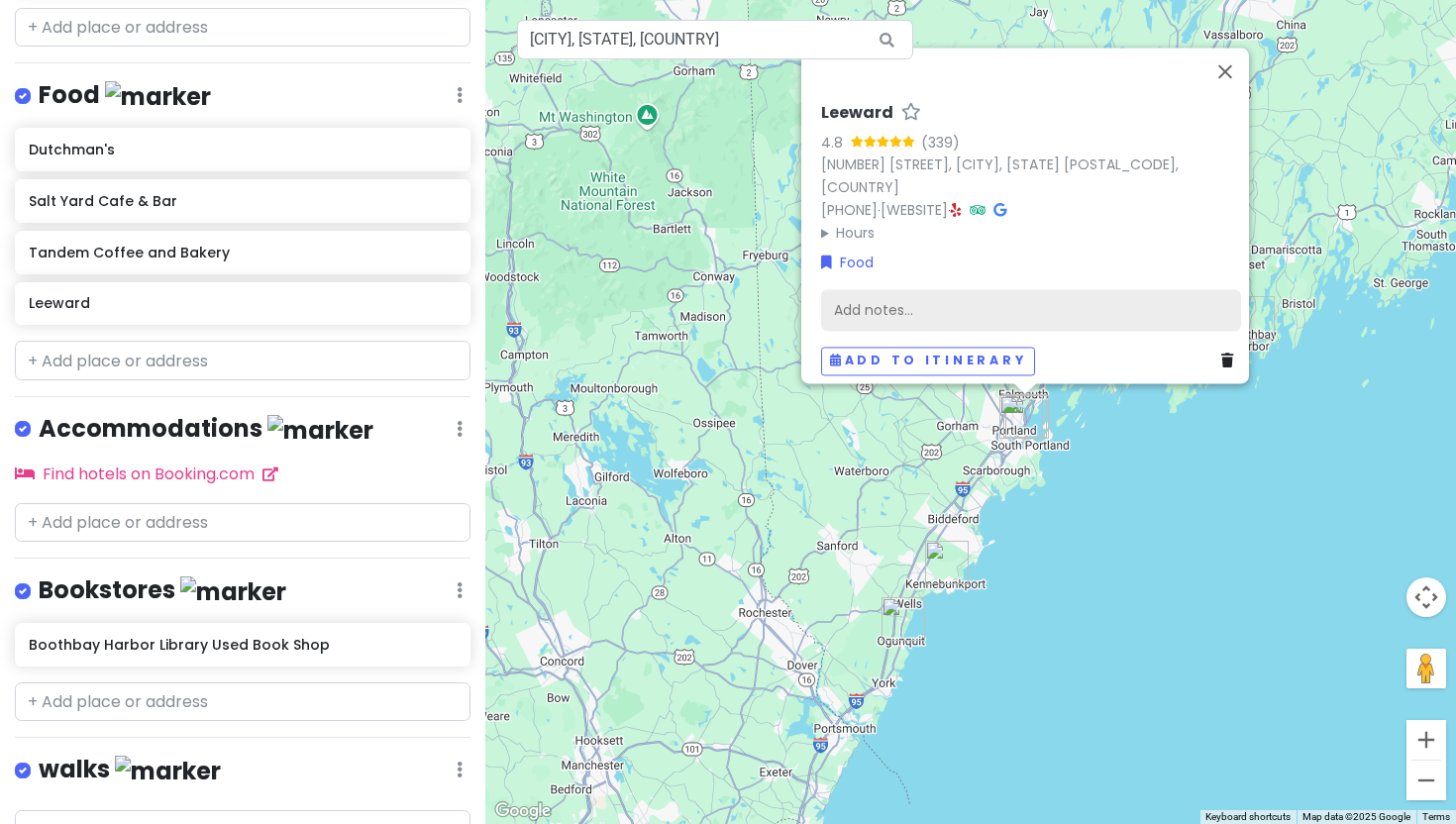 click on "Add notes..." at bounding box center (1031, 311) 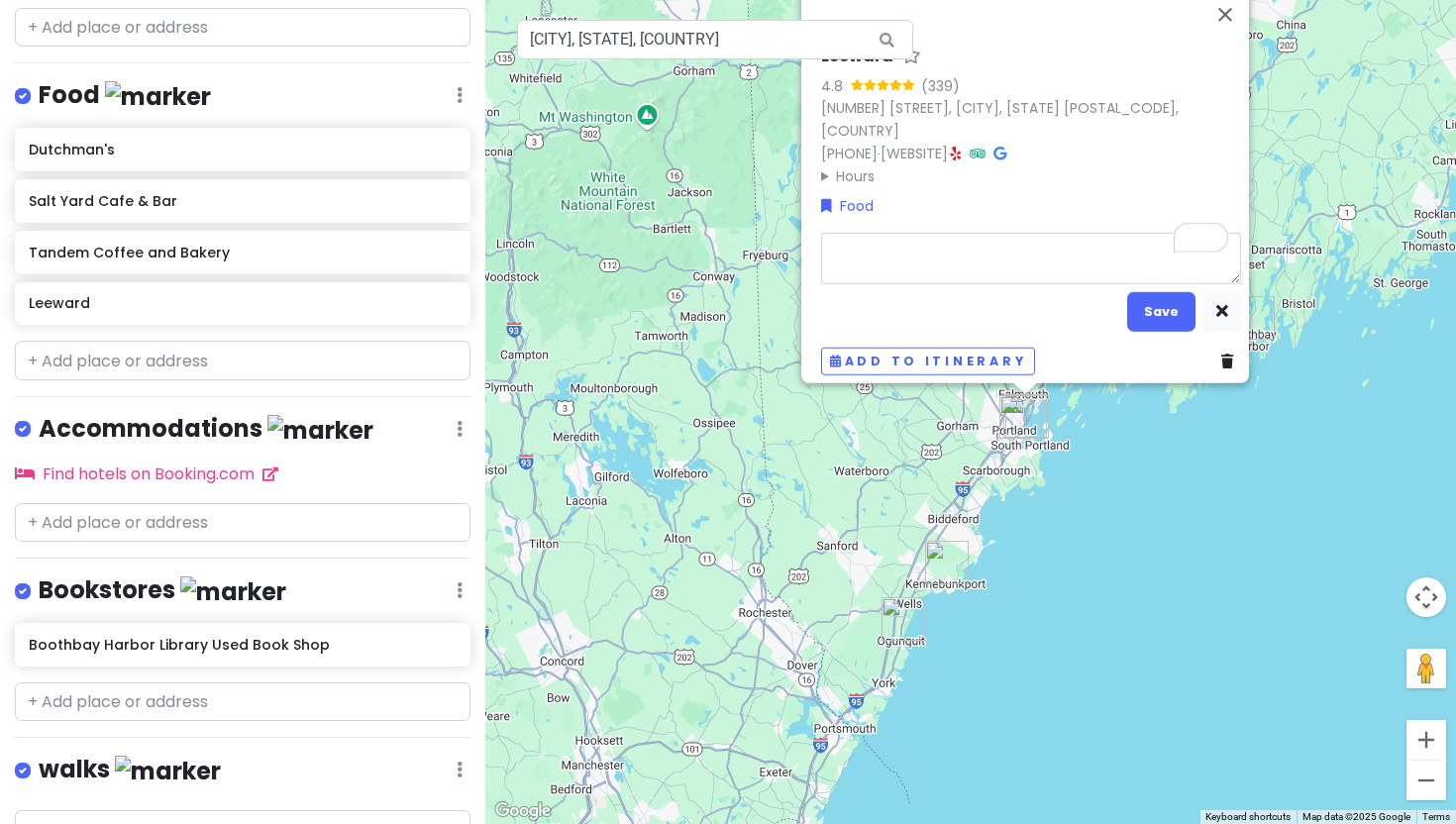 type on "x" 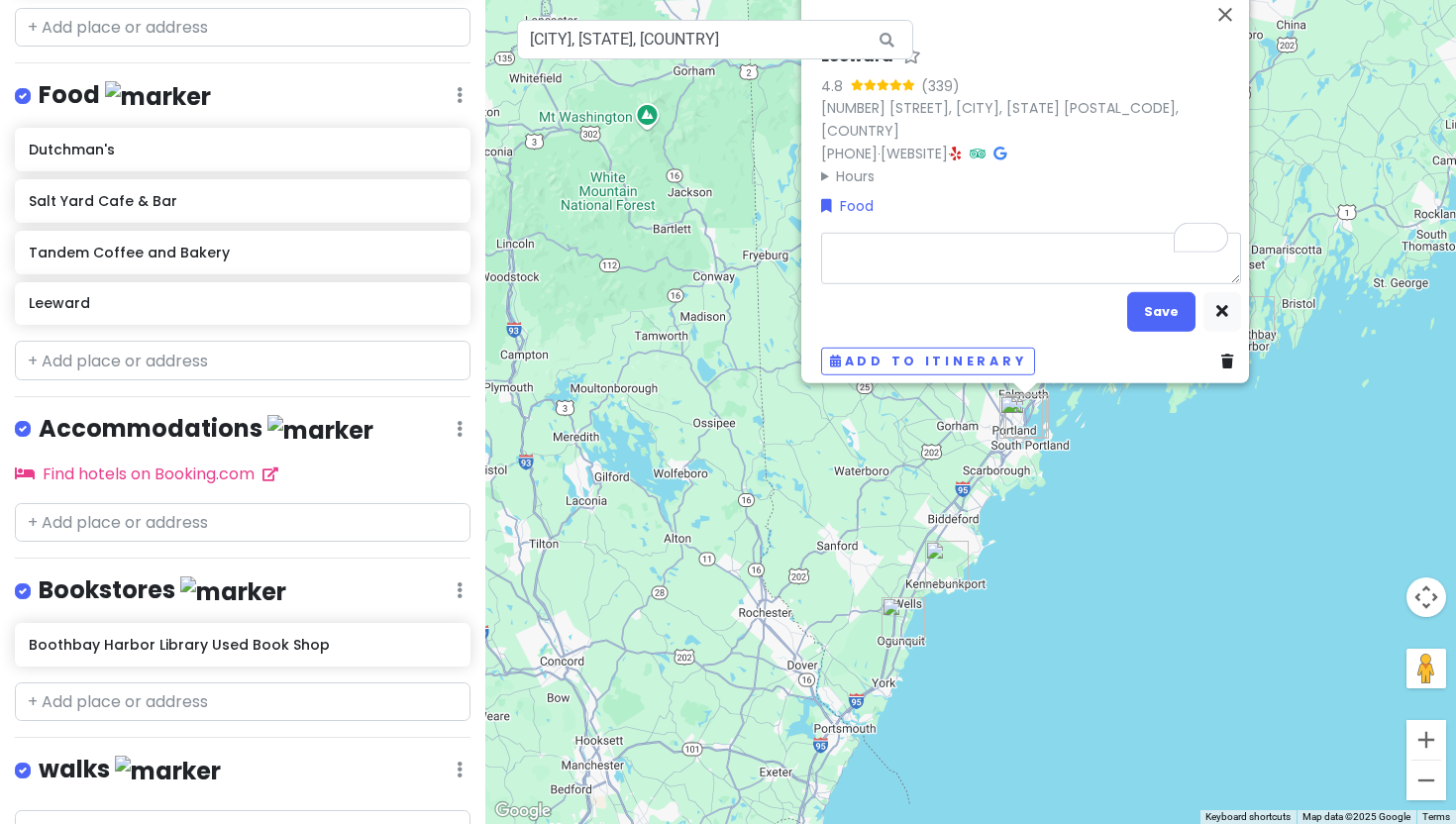 type on "t" 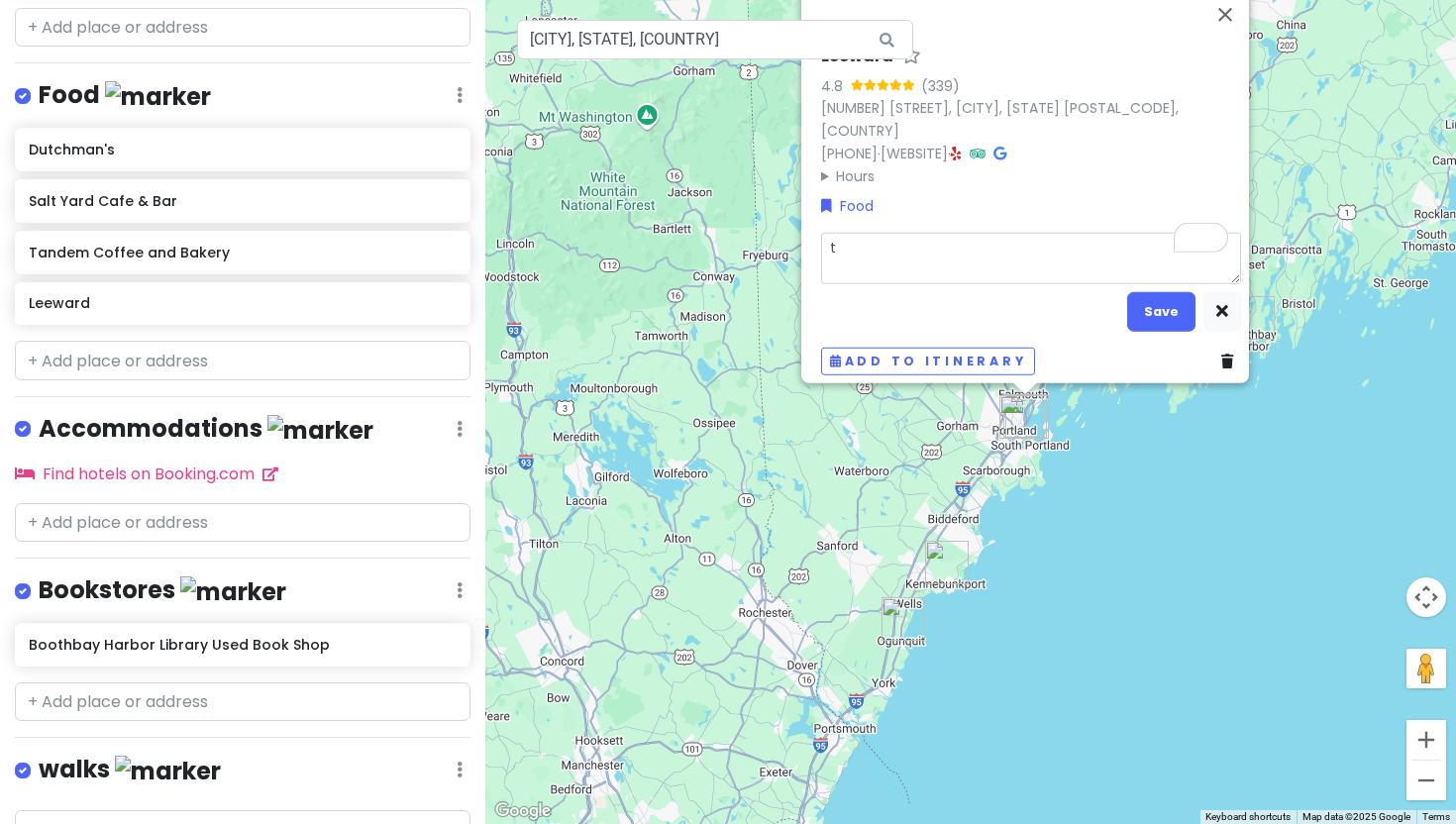type on "x" 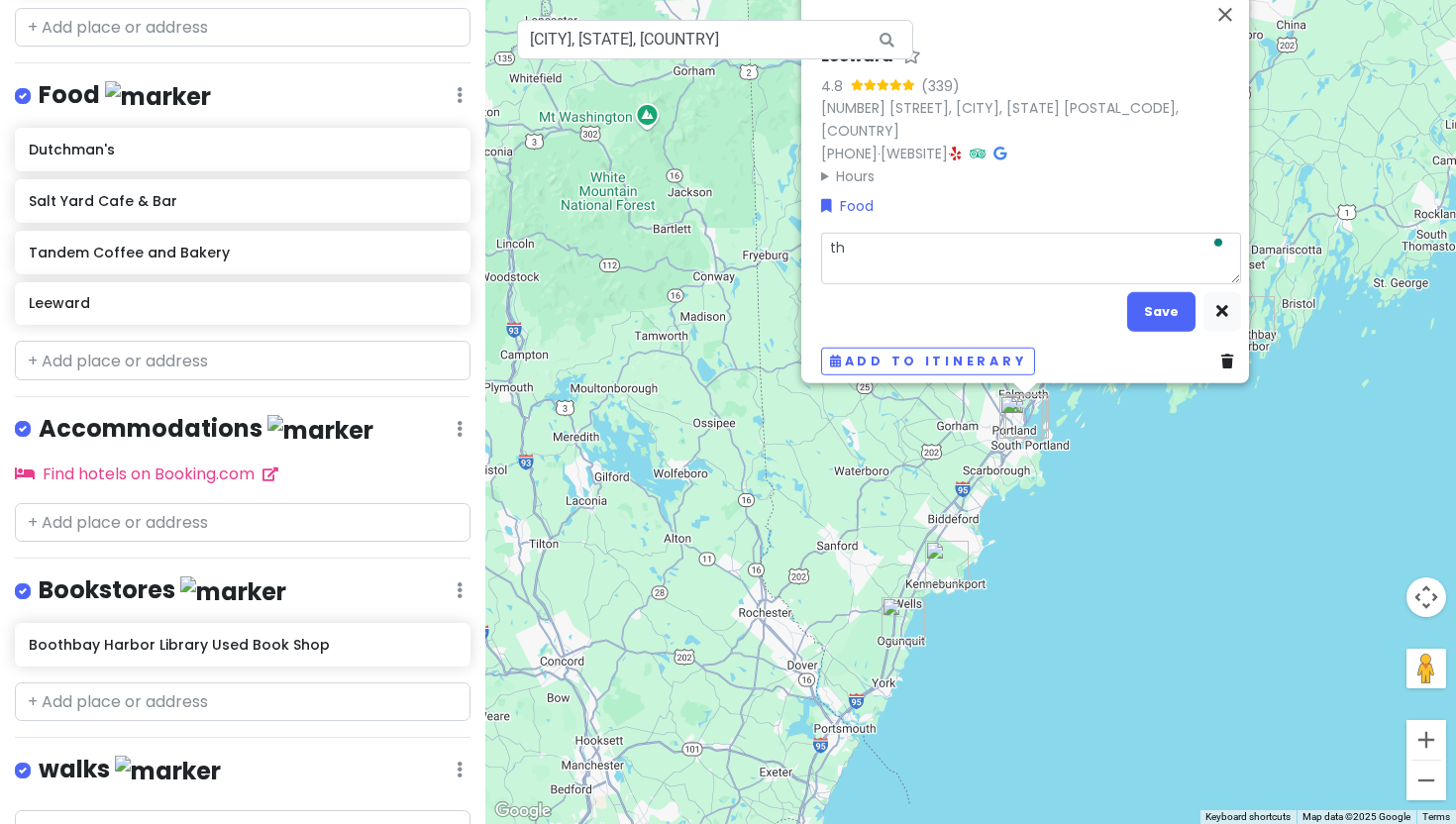 type on "x" 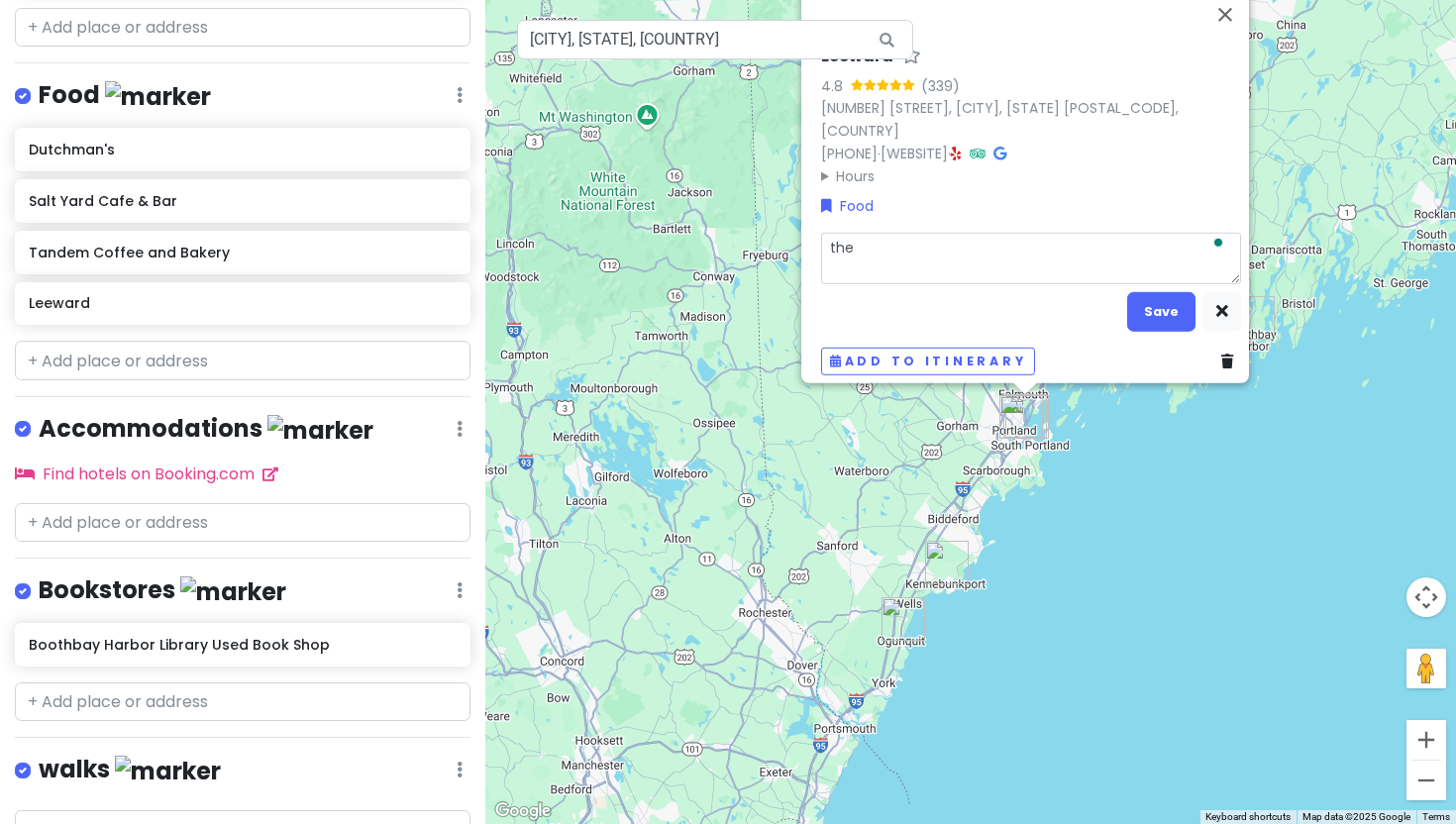 type on "x" 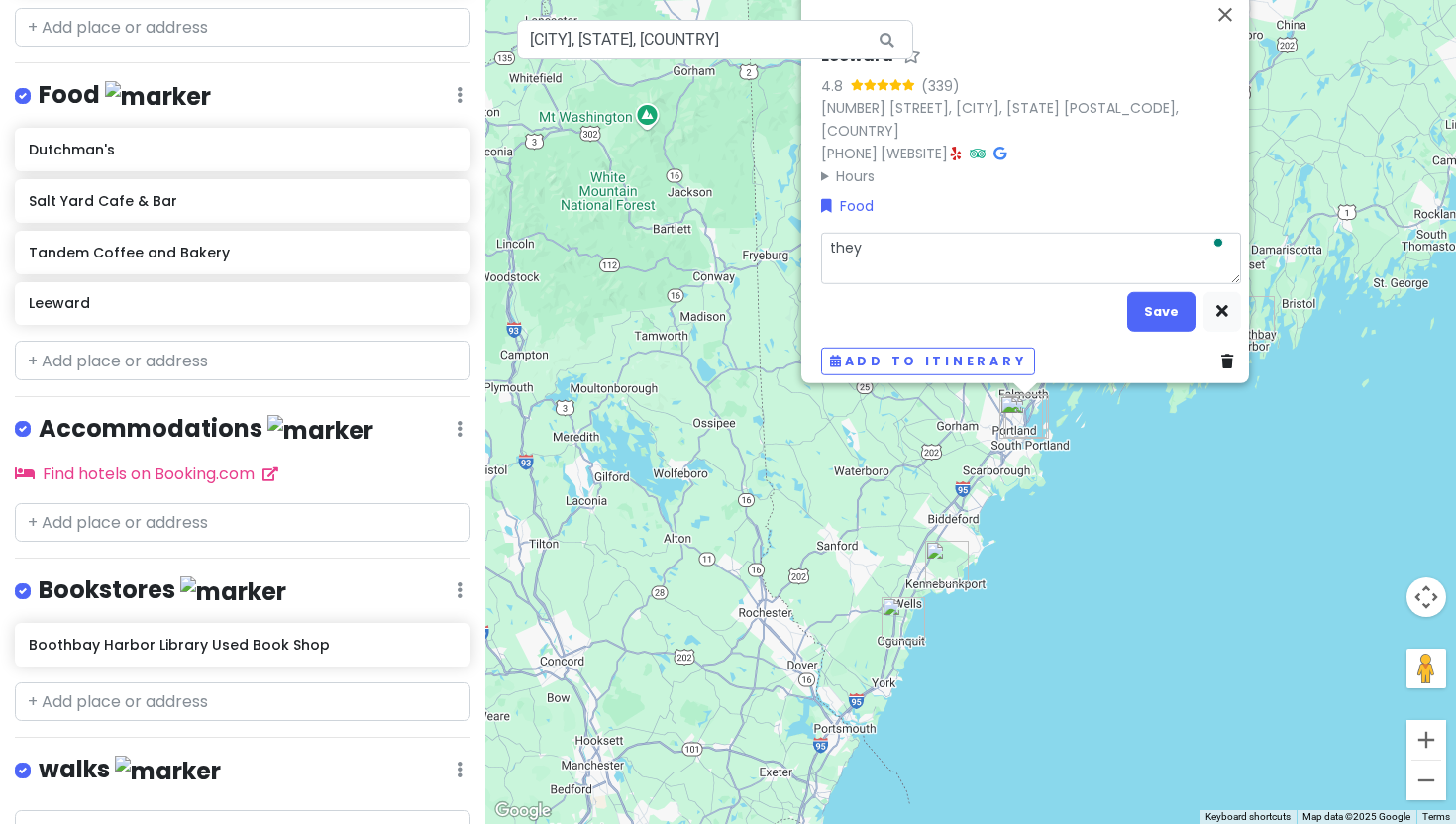 type on "x" 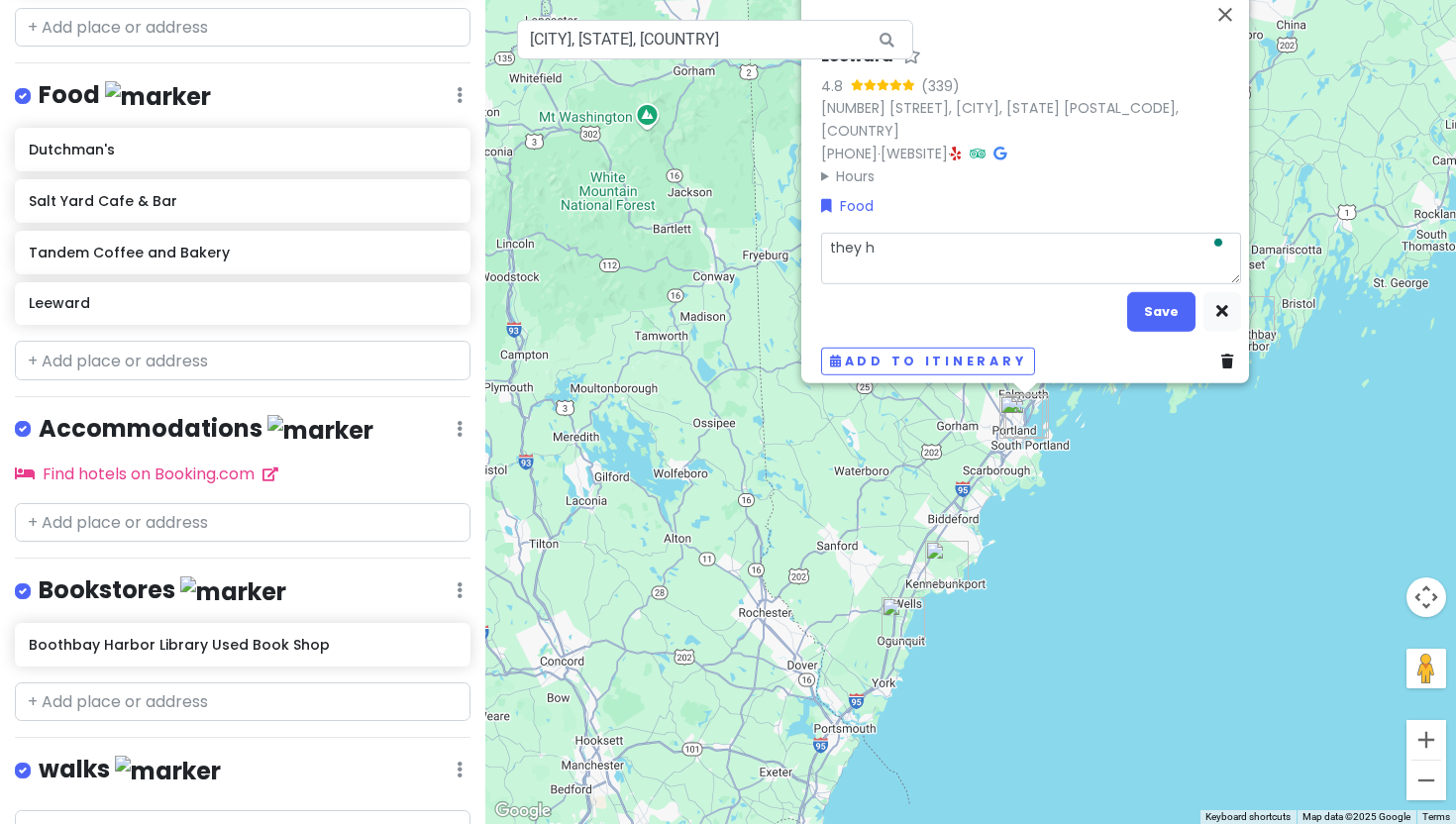 type on "they ha" 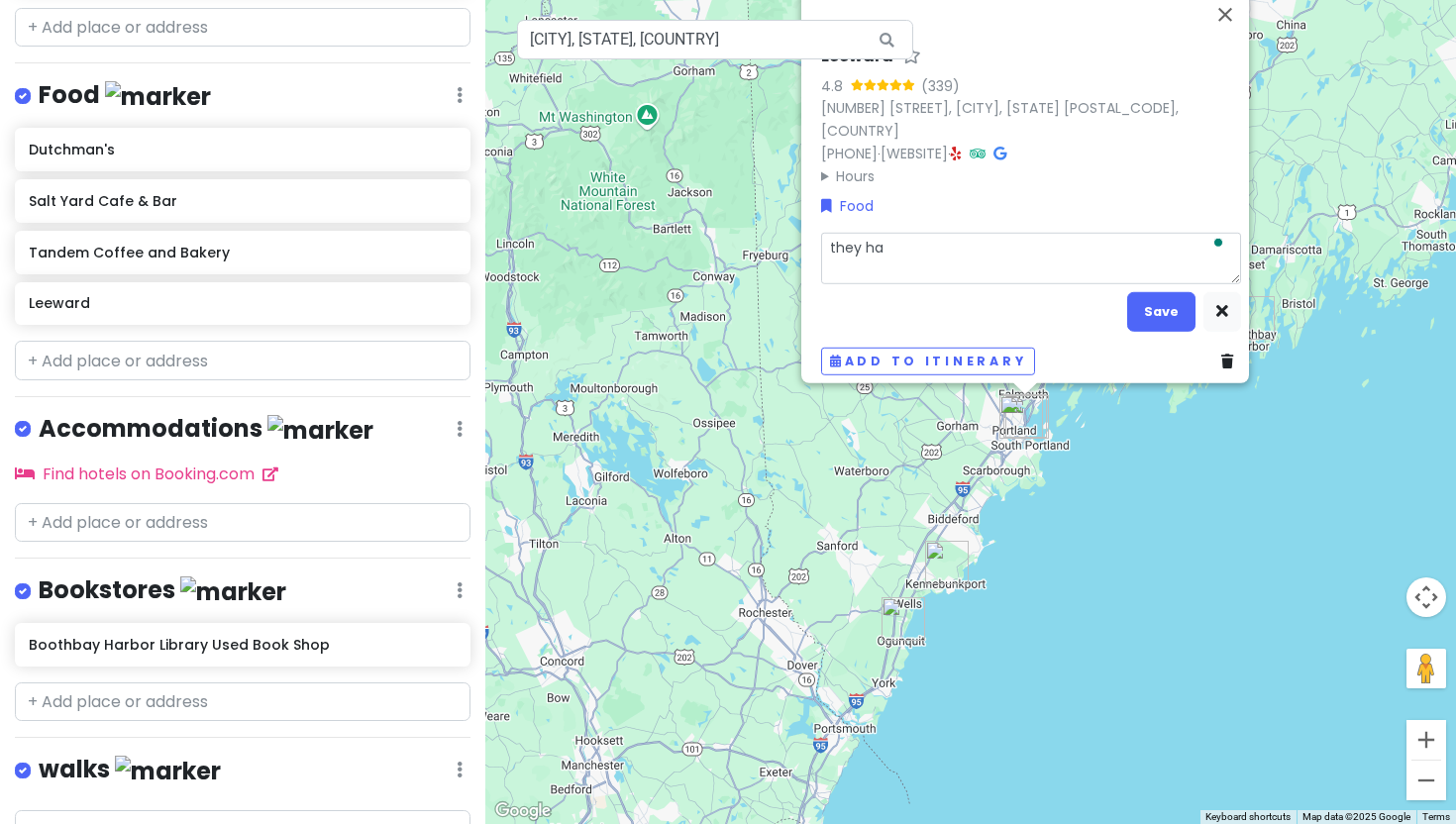 type on "x" 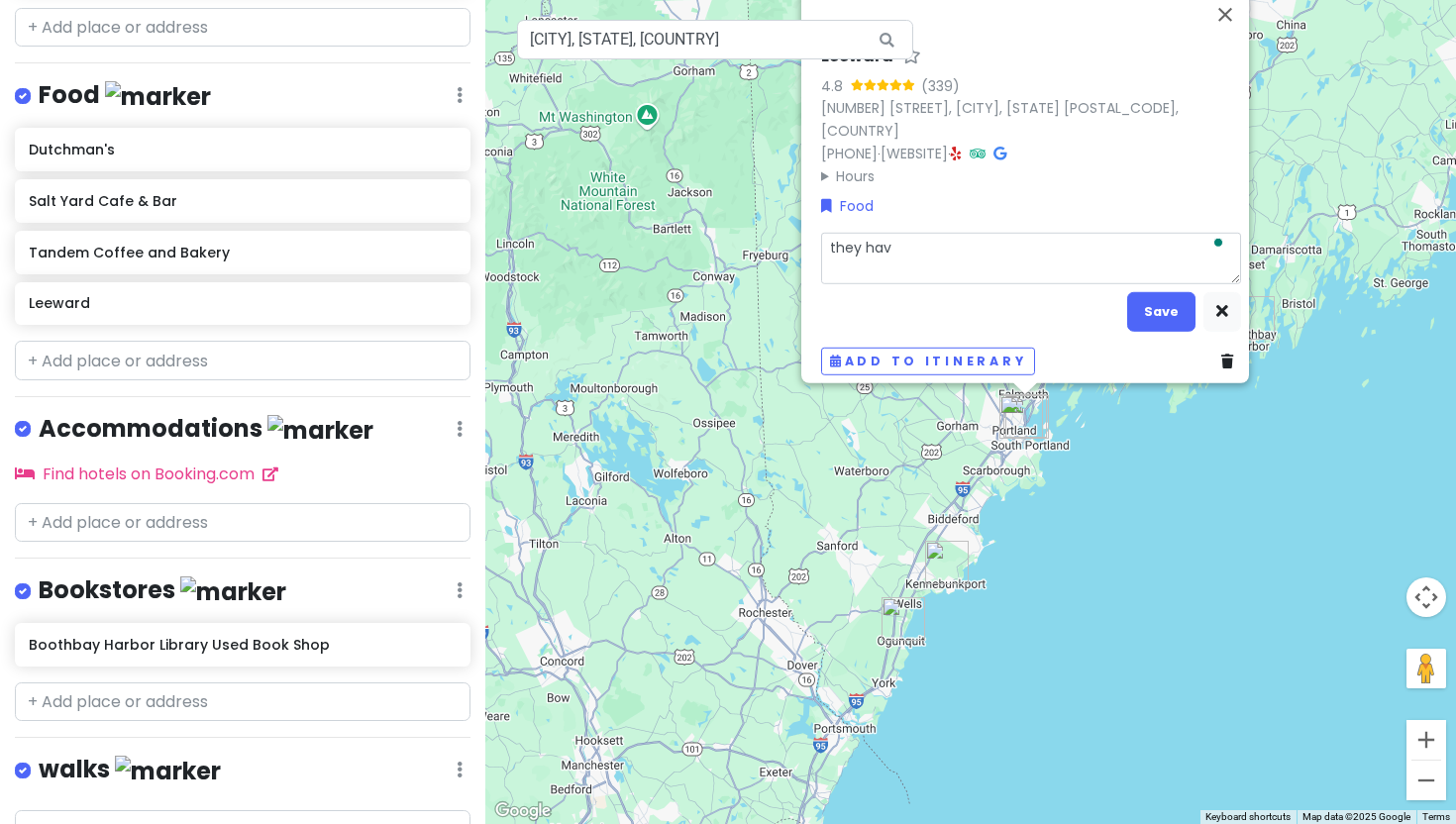 type on "x" 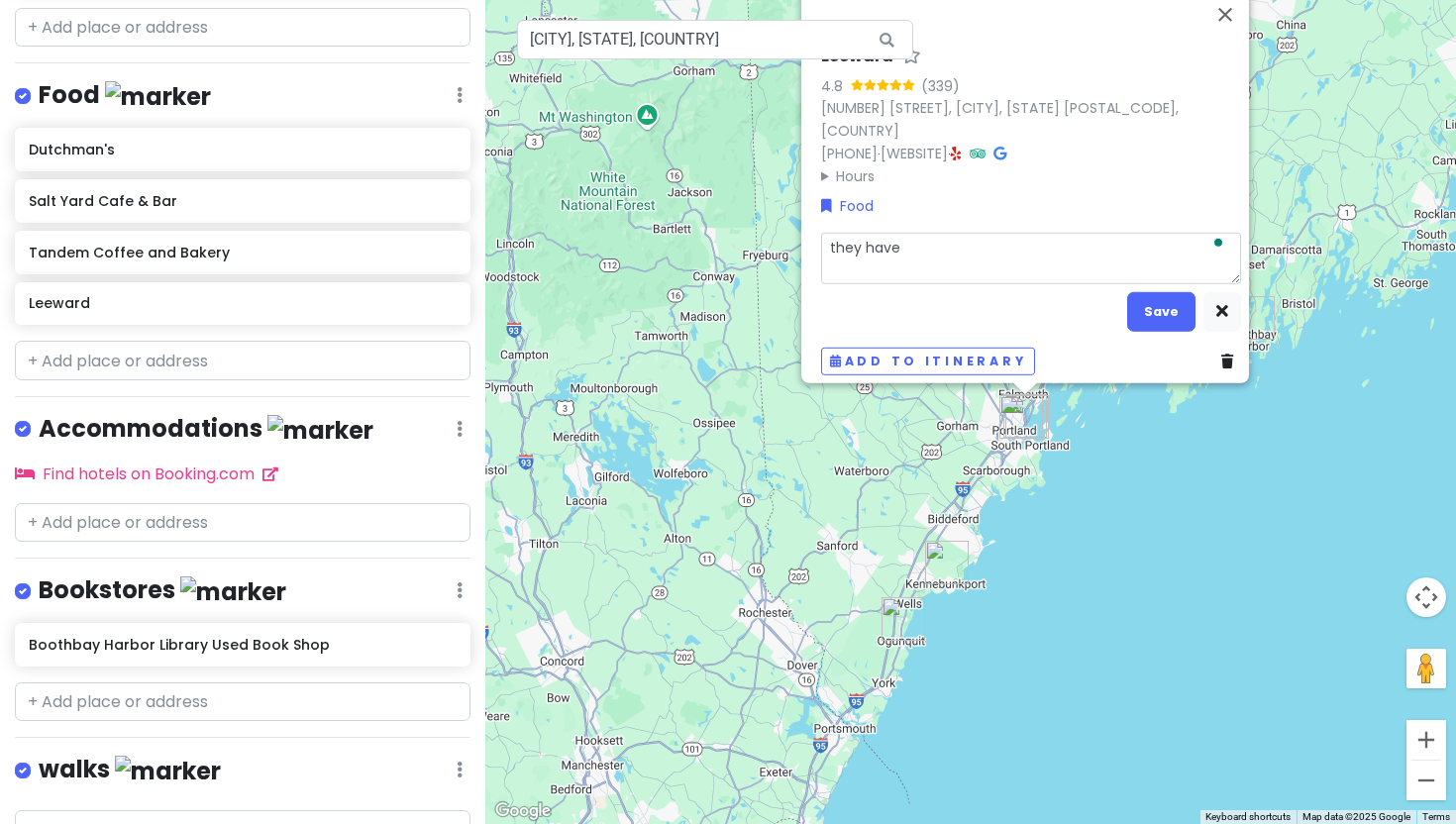 type on "x" 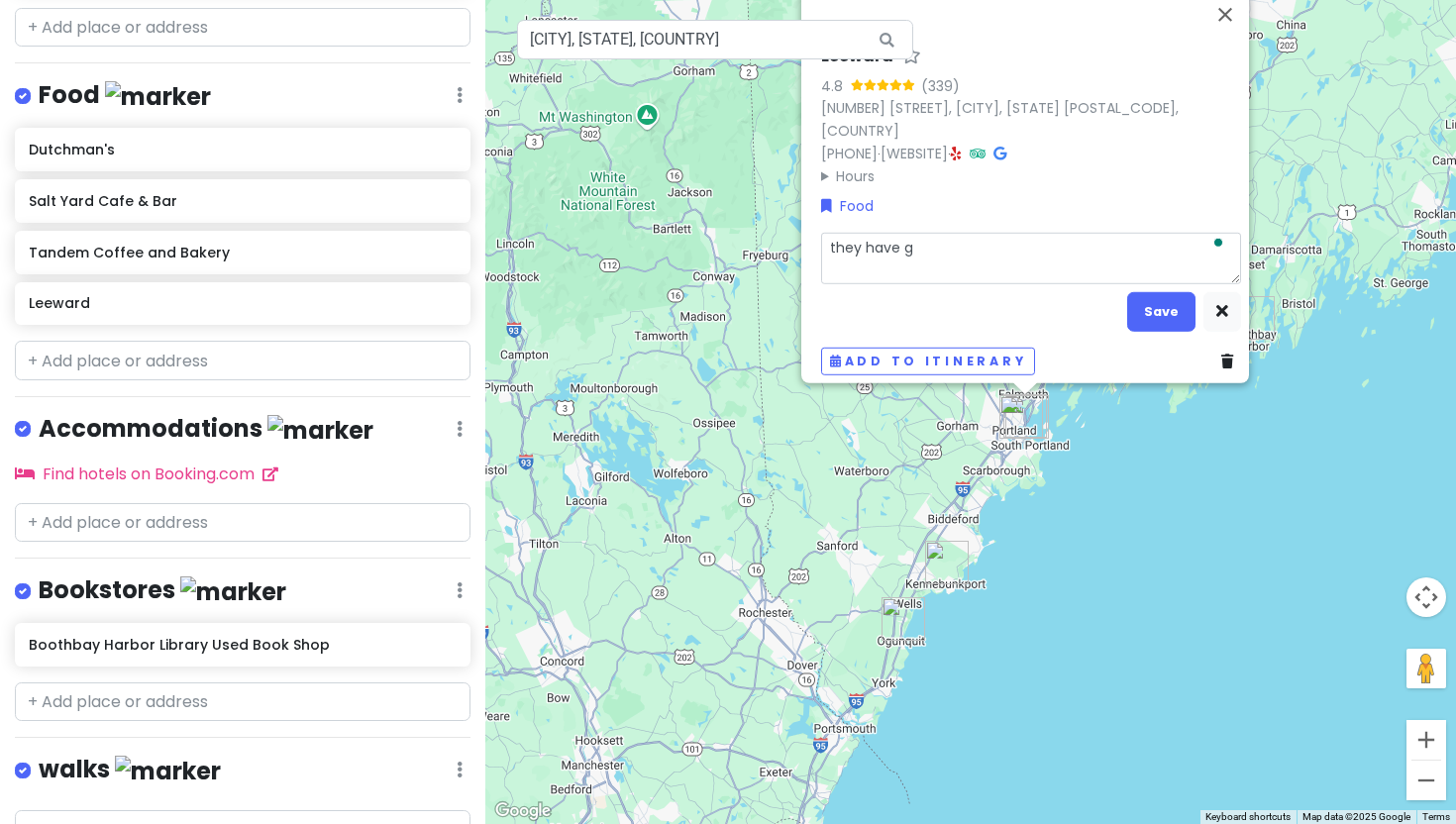 type on "x" 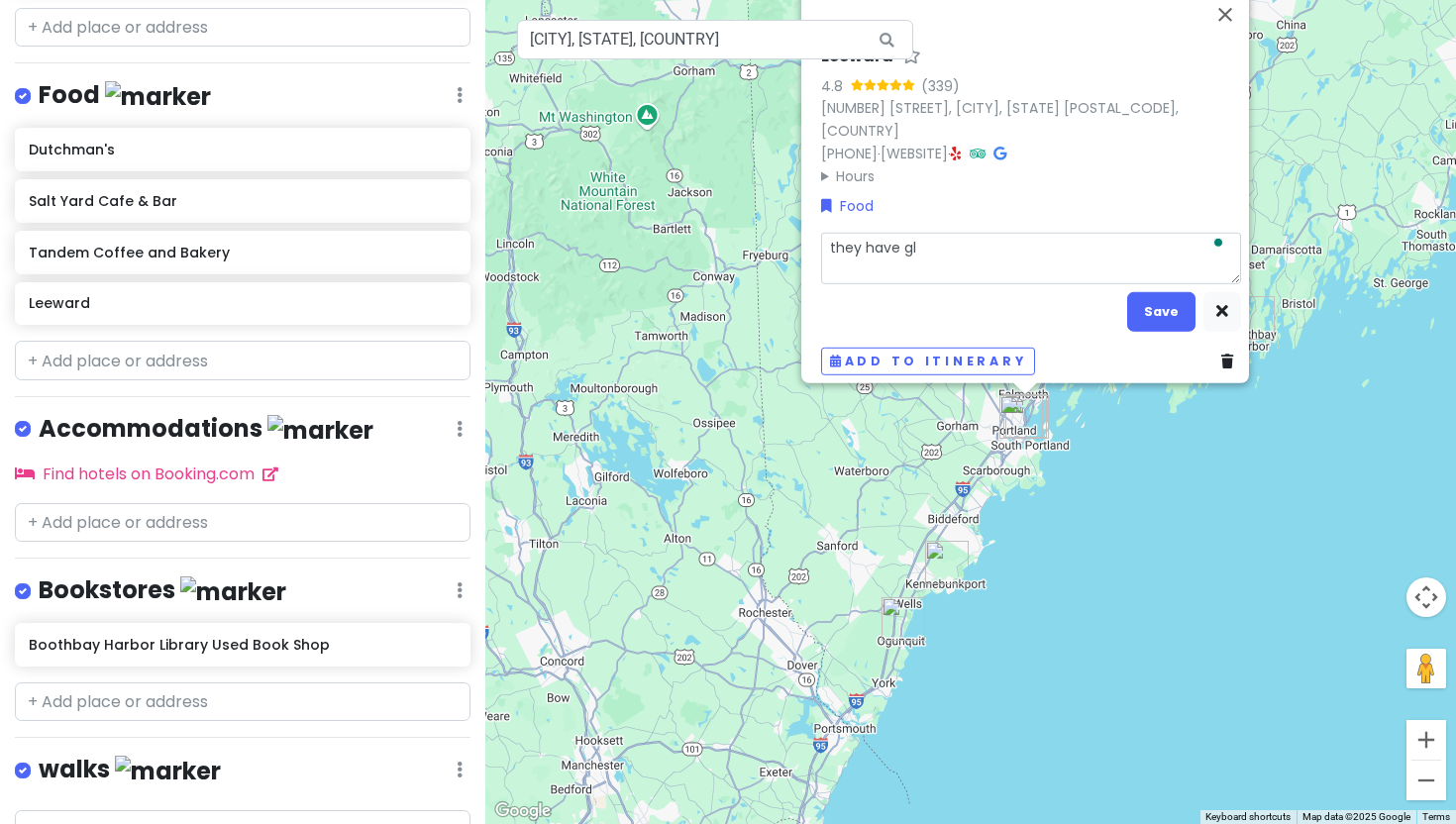 type on "x" 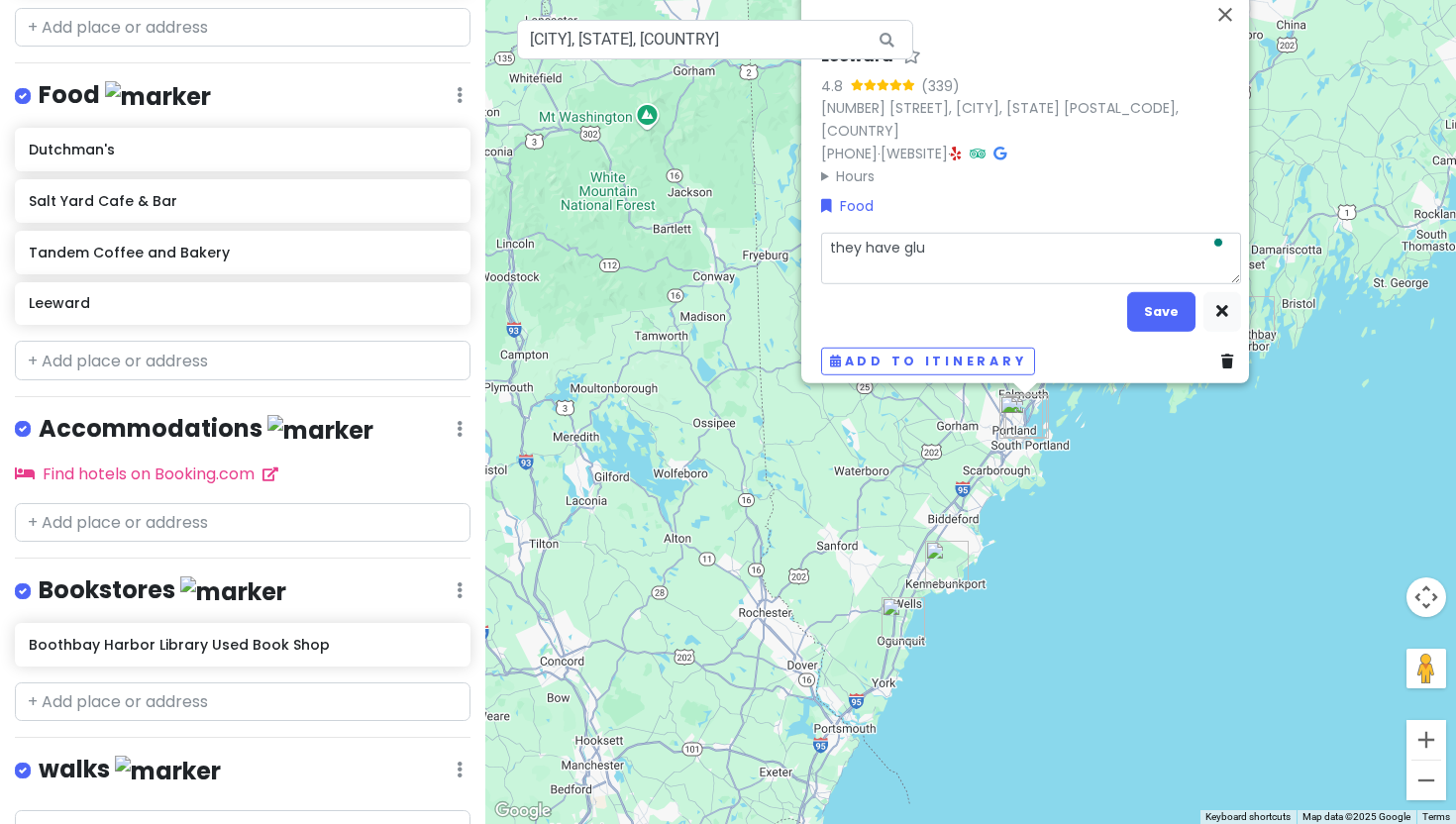 type on "x" 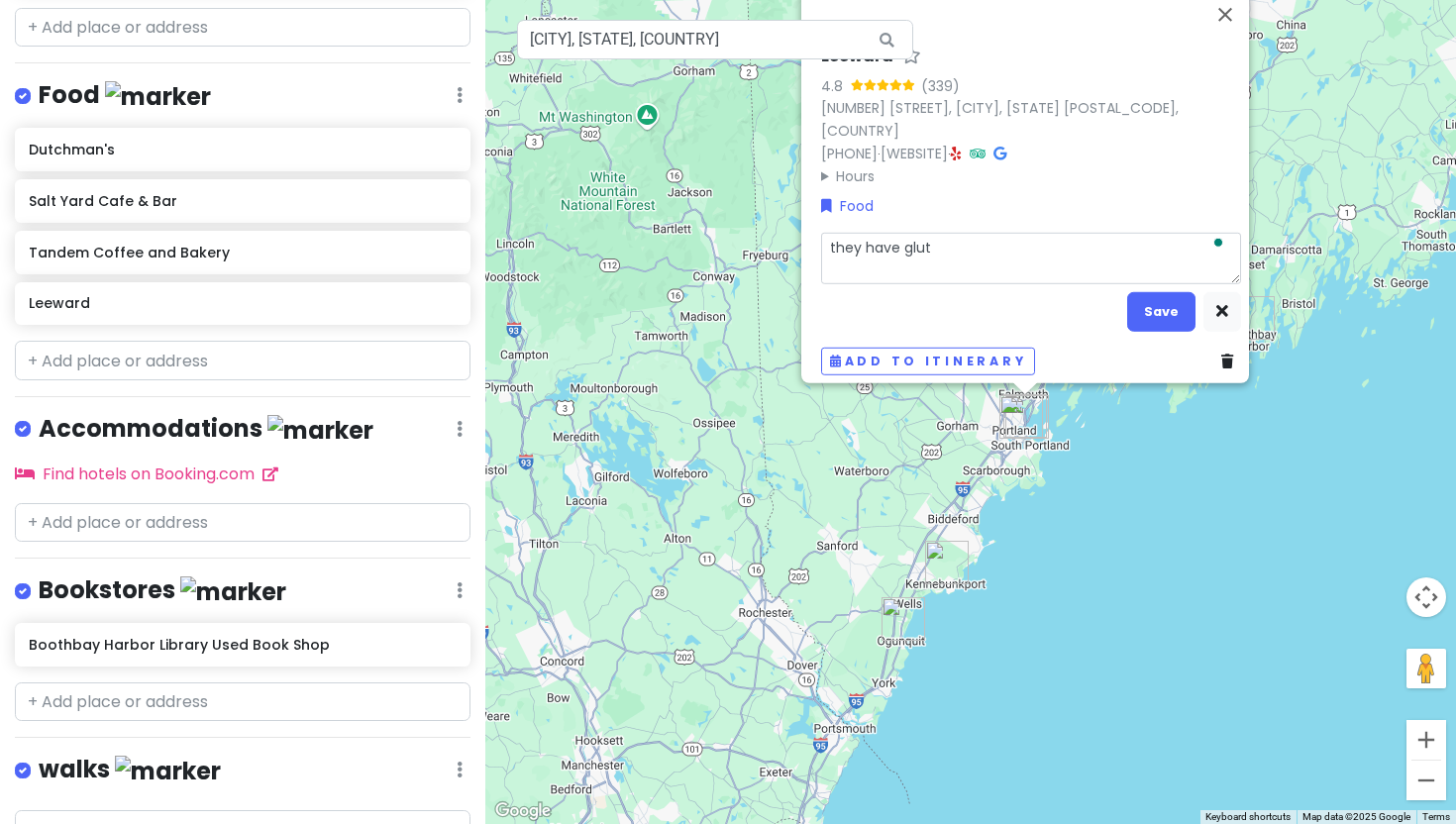 type on "x" 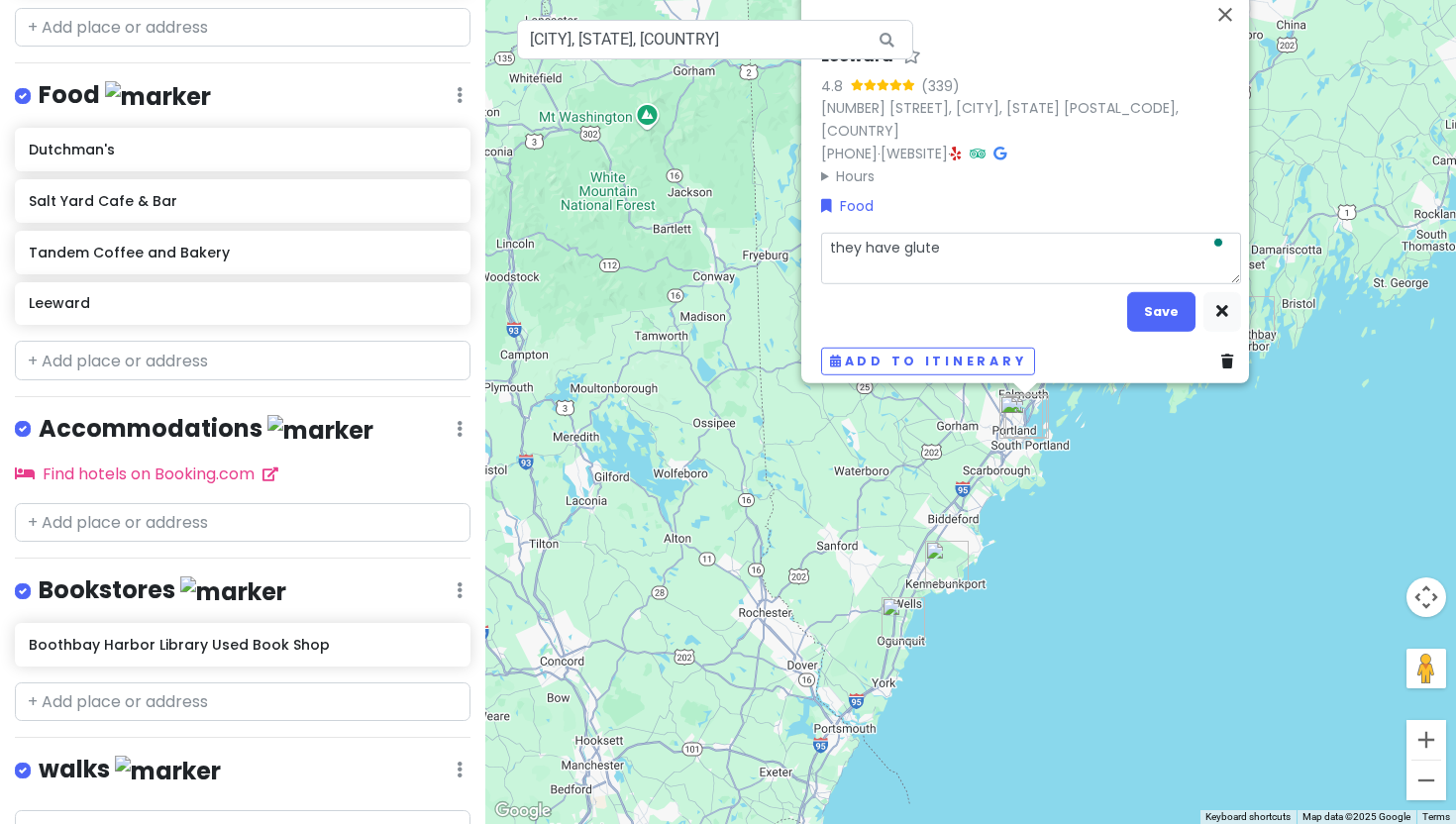 type on "x" 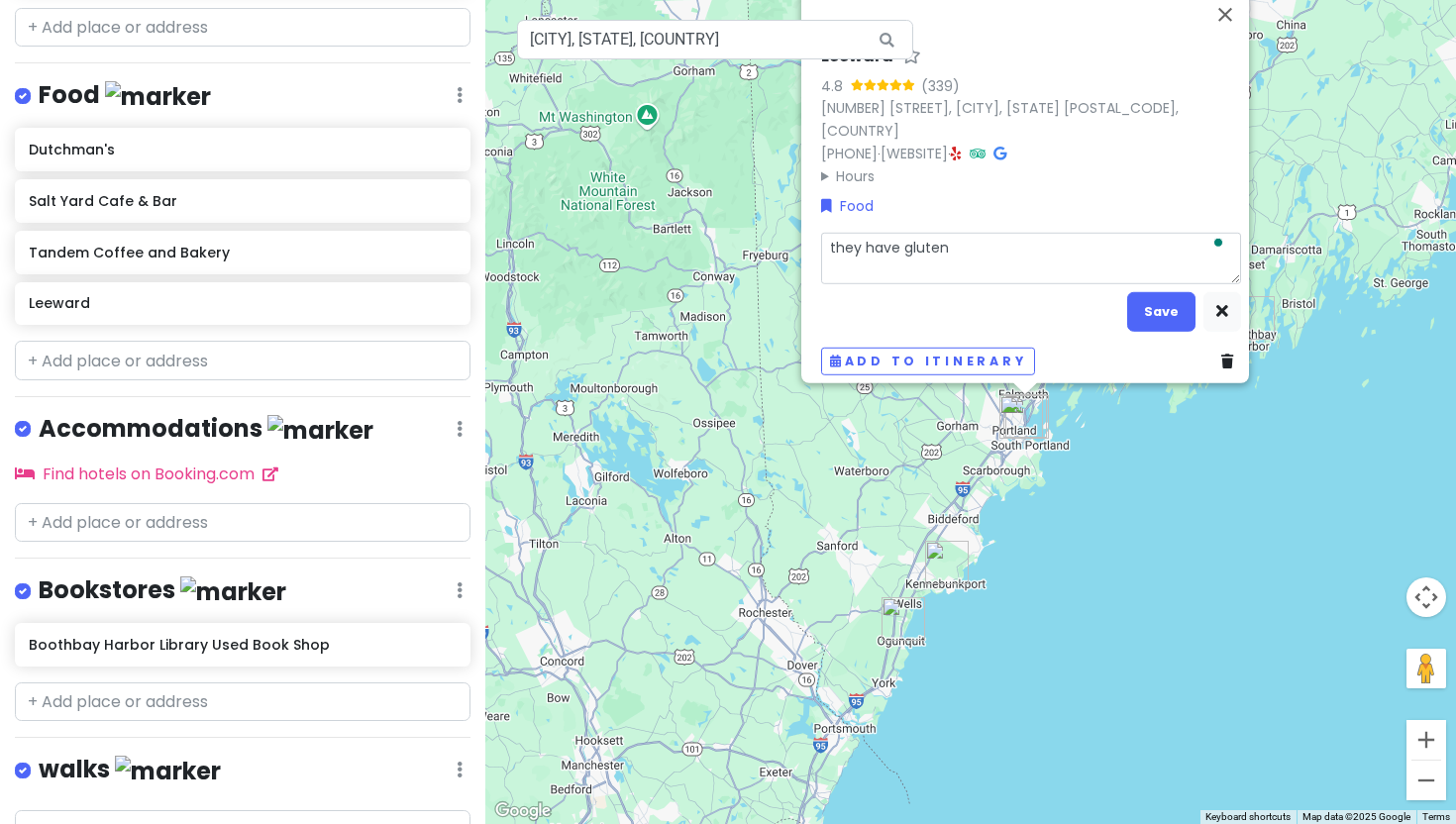 type on "x" 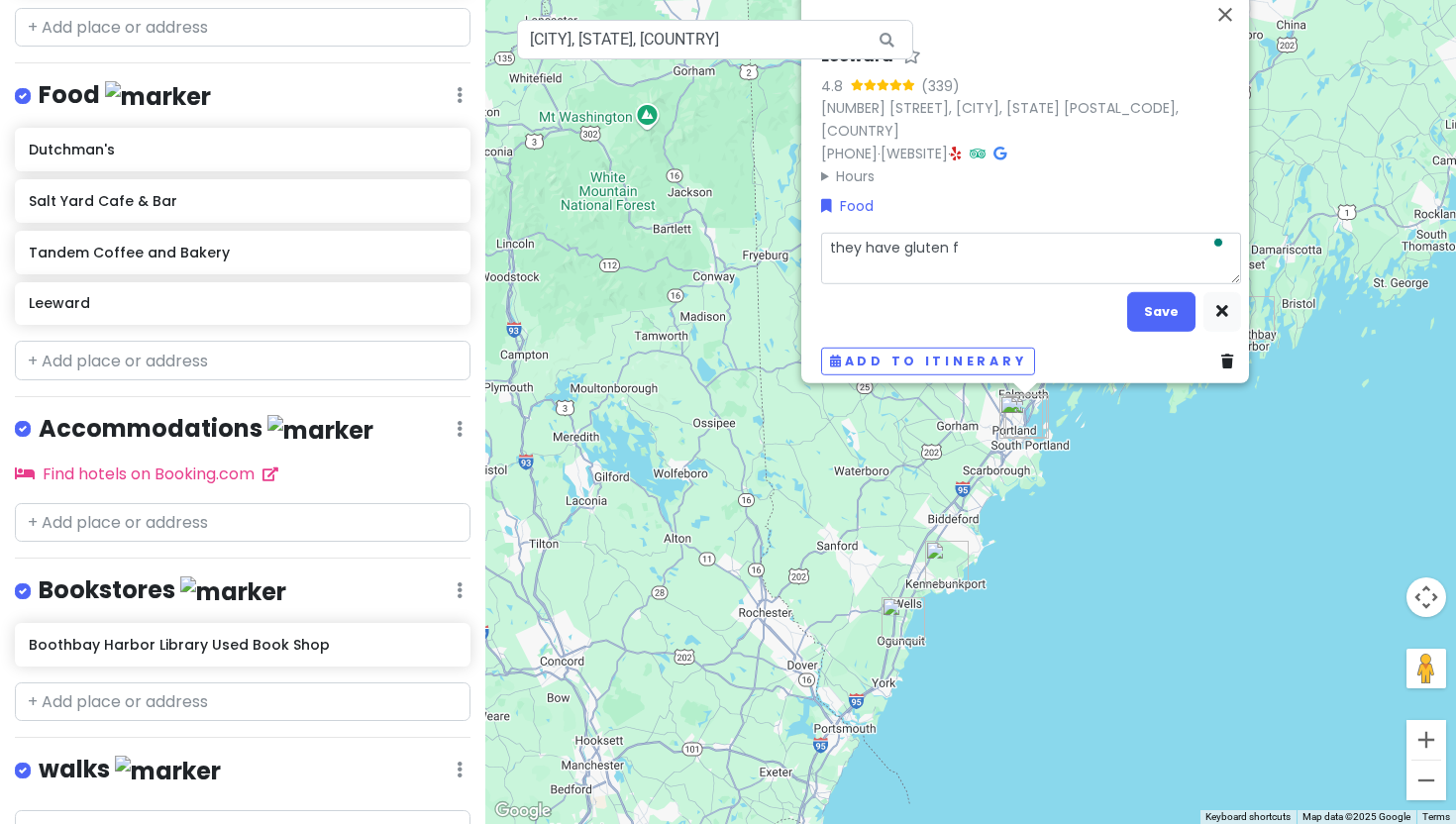 type on "x" 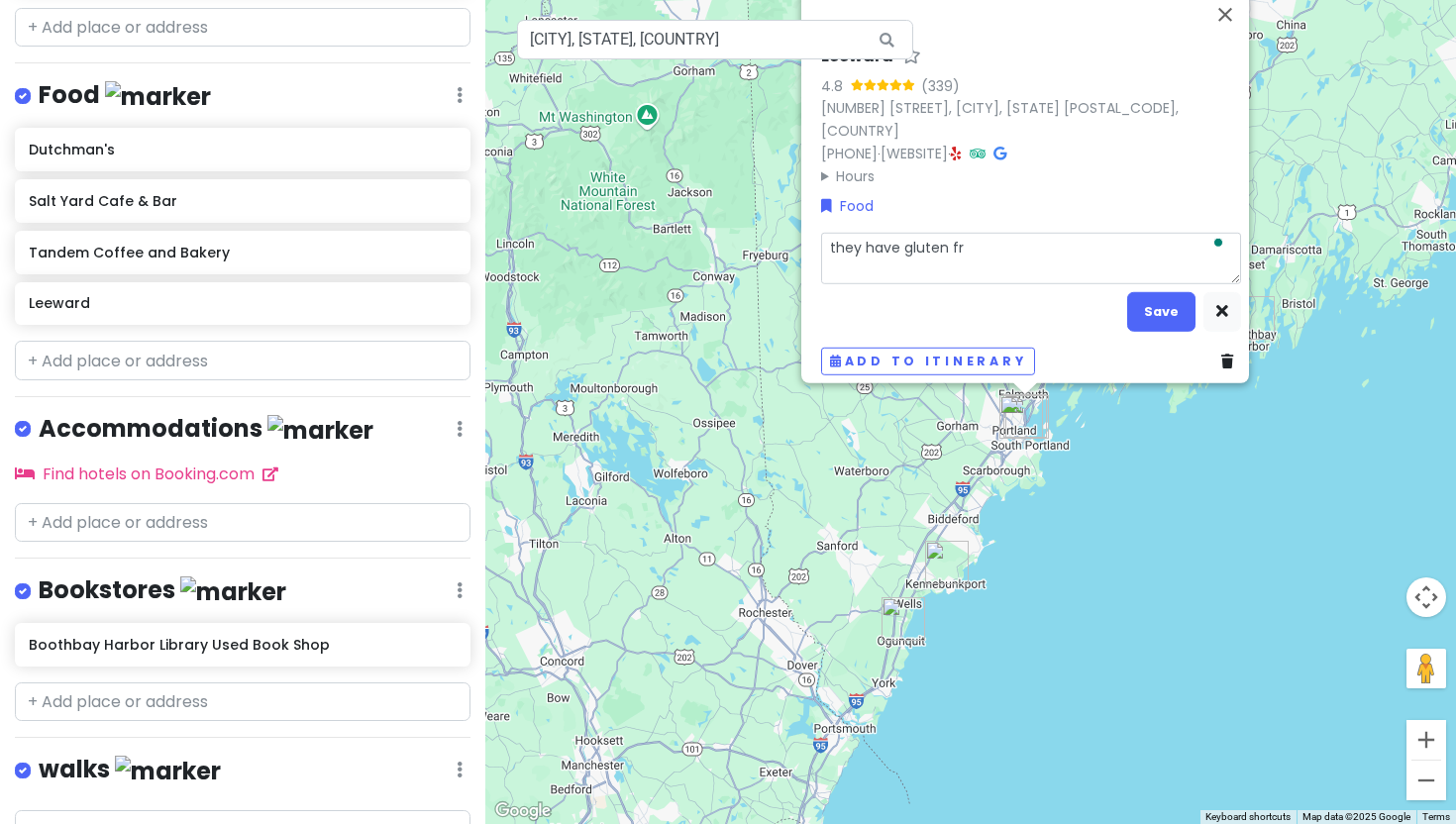 type on "x" 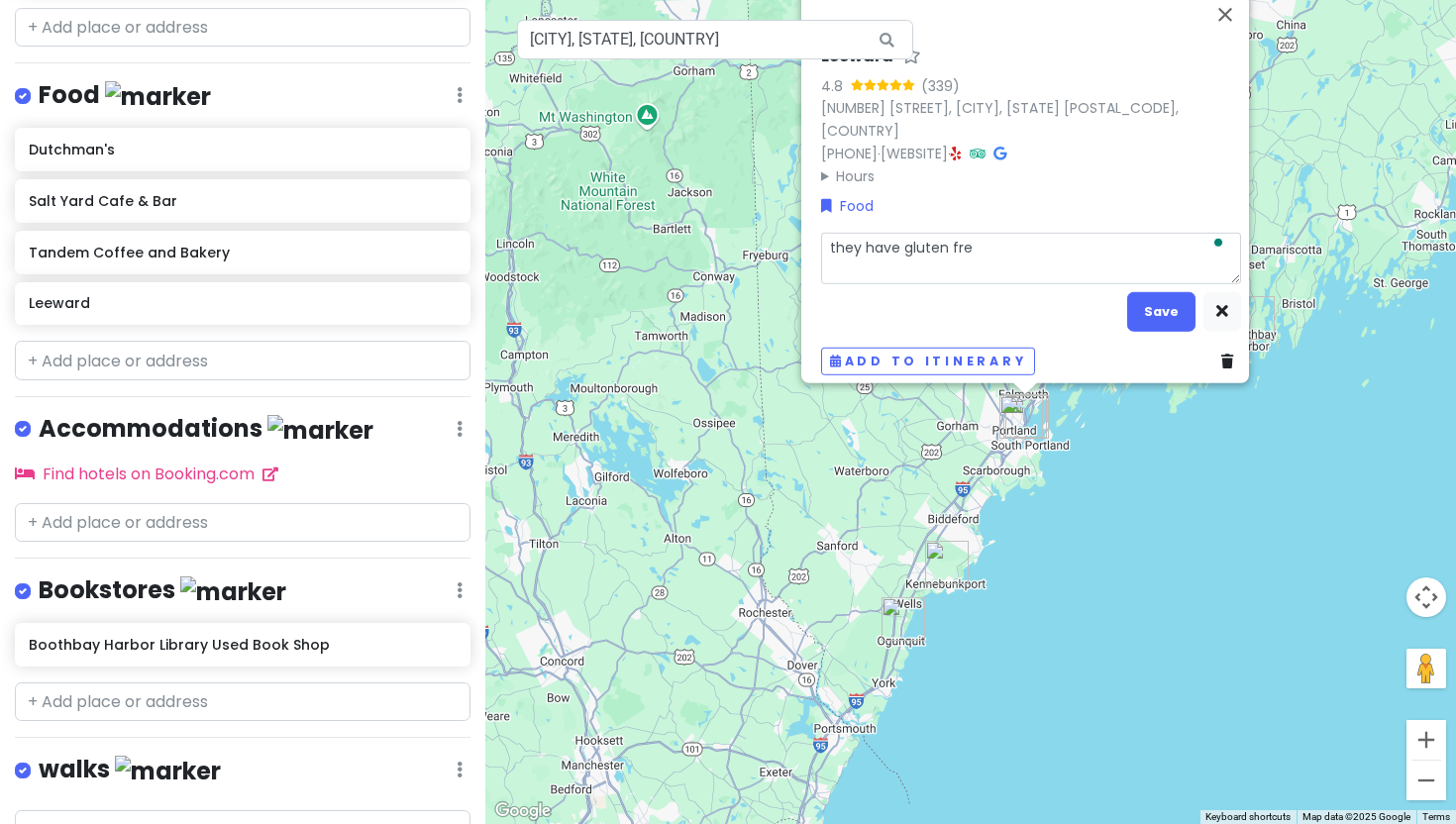 type on "x" 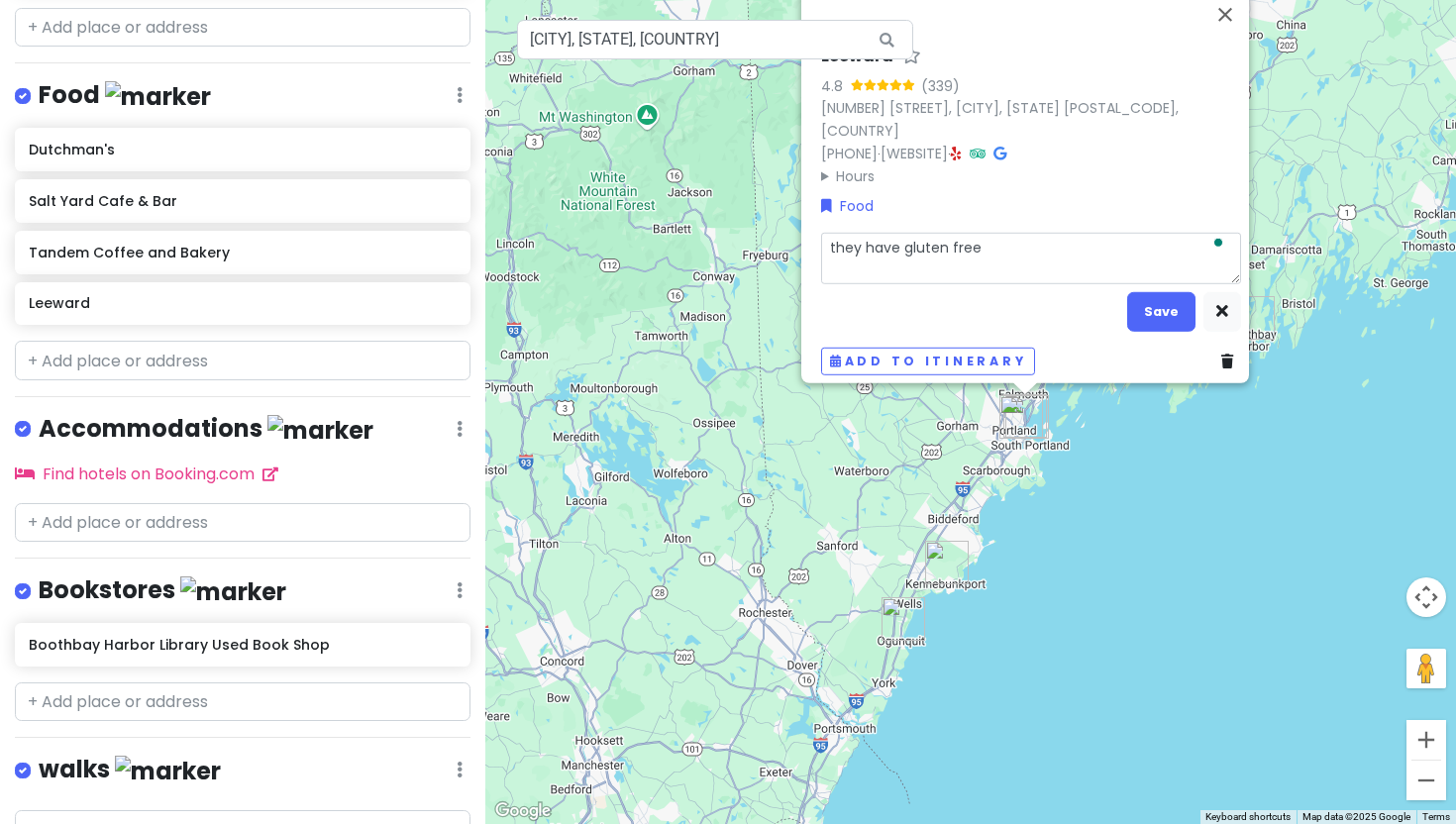 type on "x" 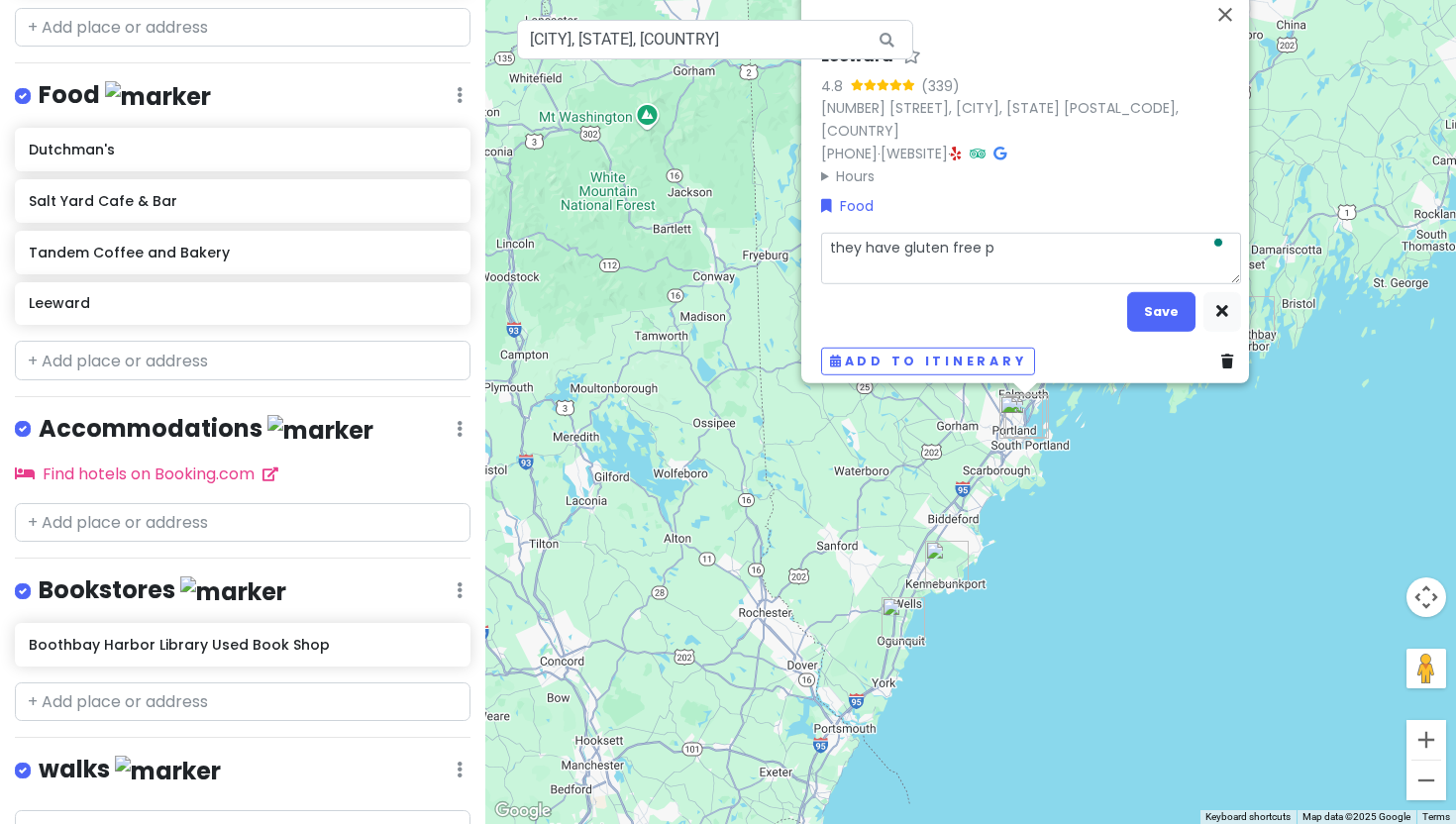 type on "x" 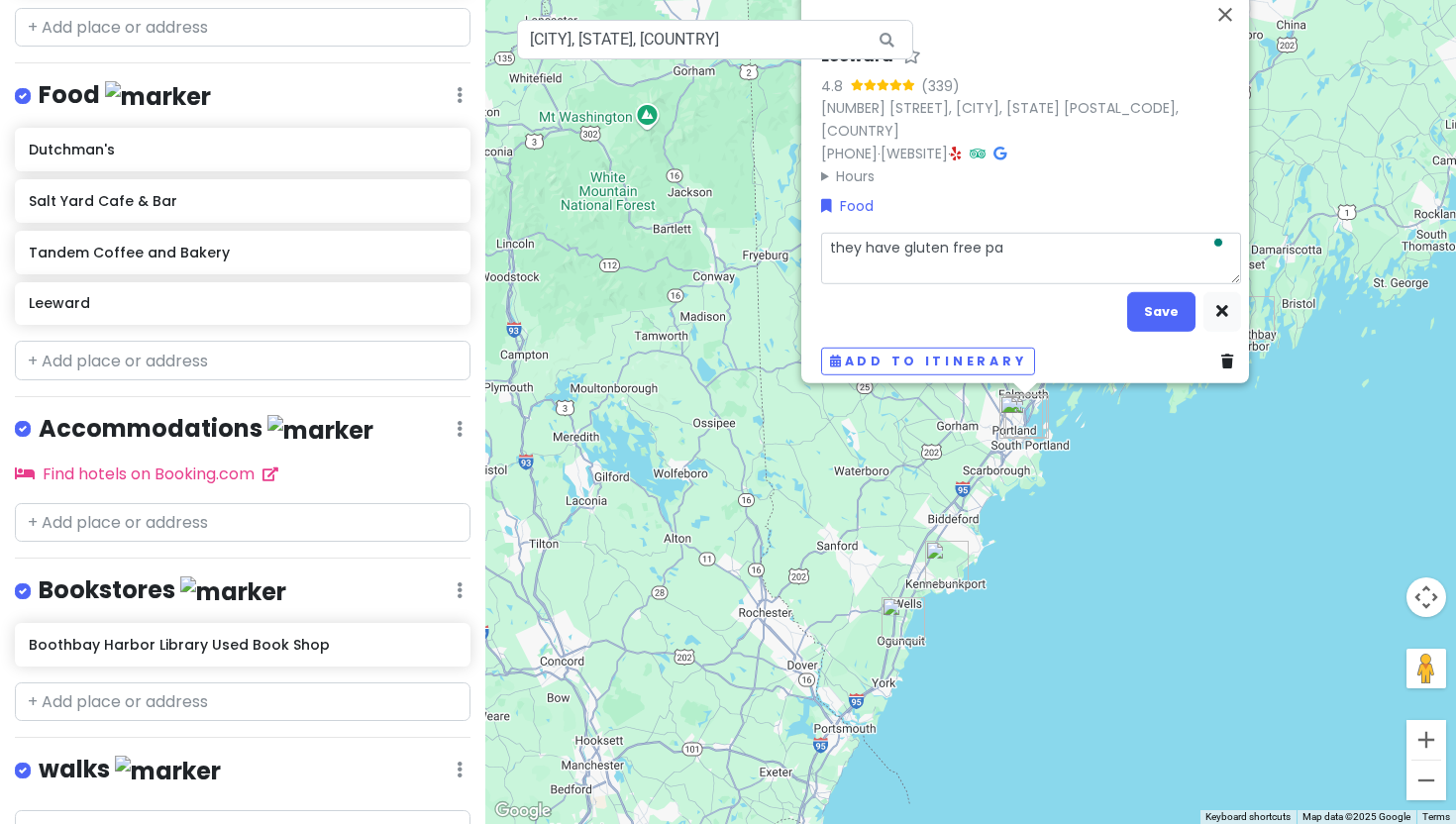 type on "x" 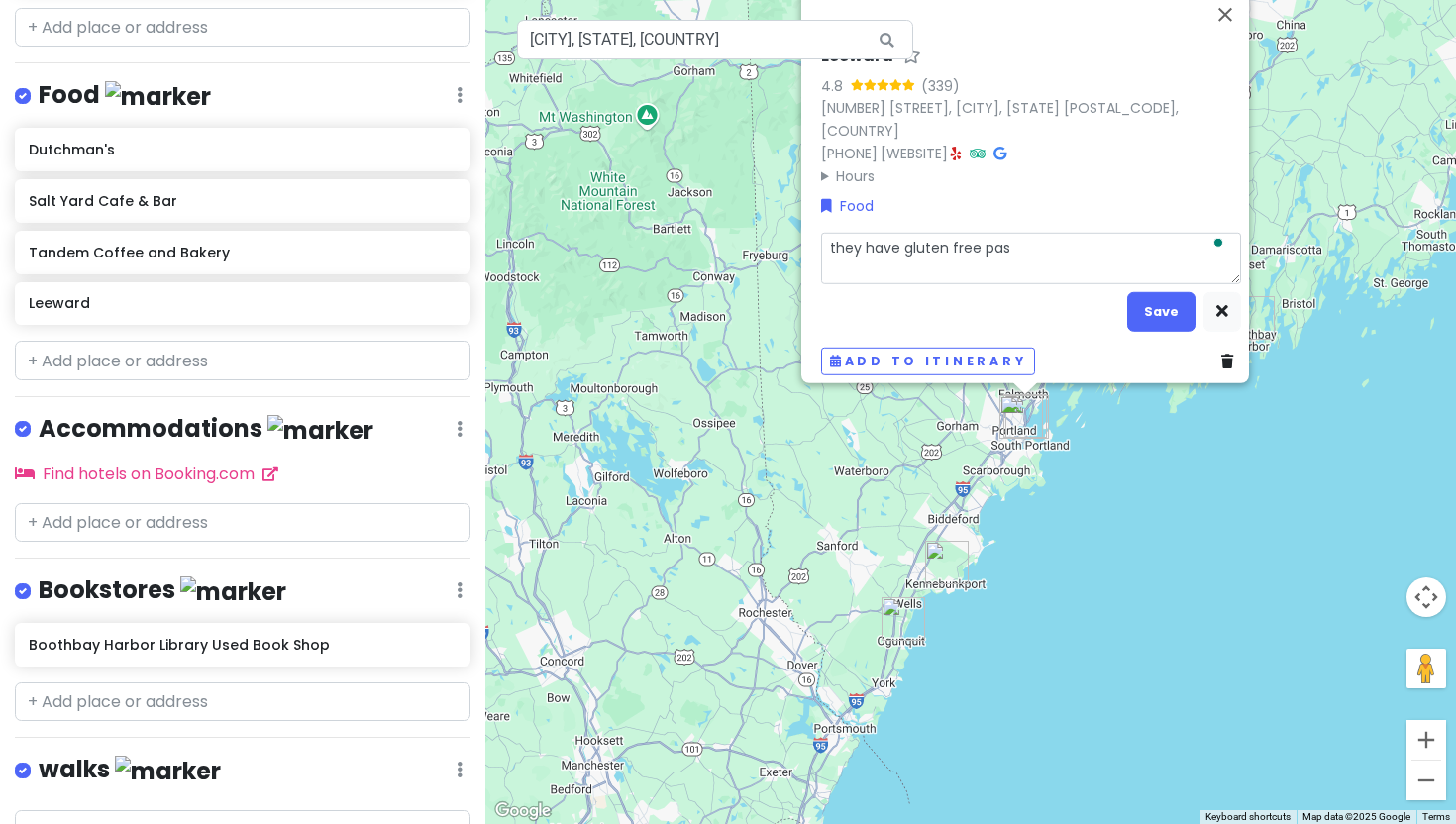type on "x" 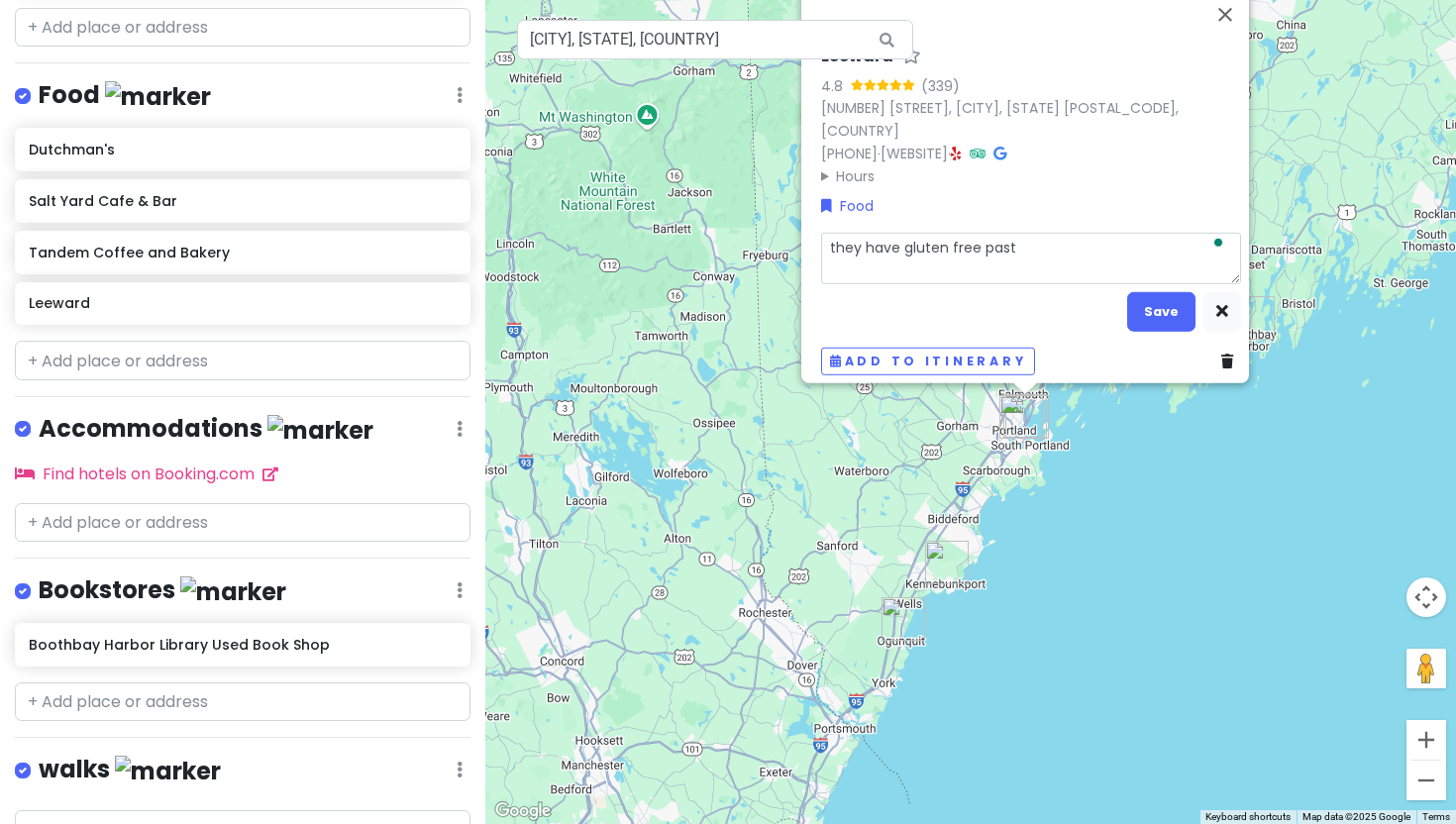 type on "x" 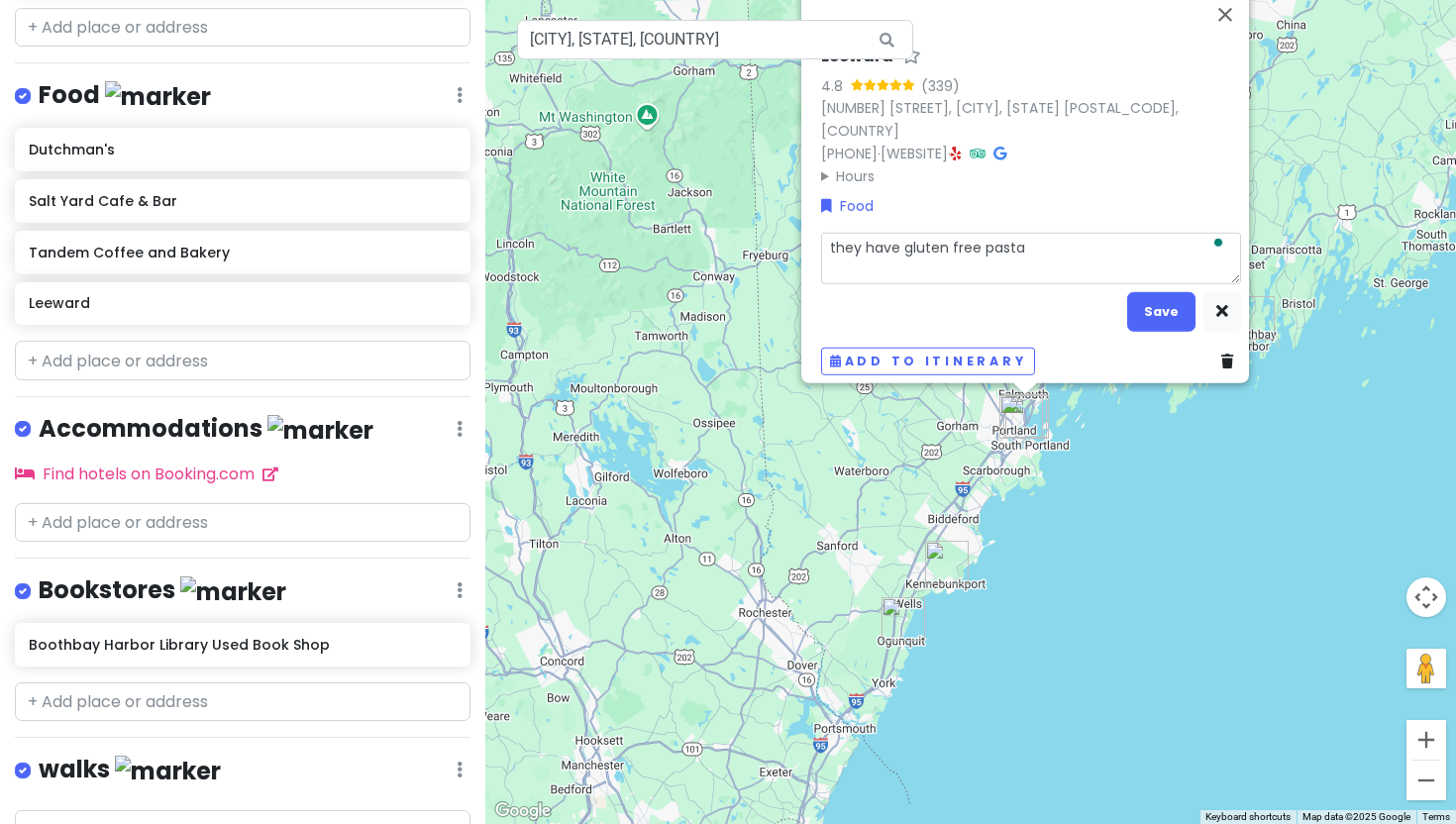 type on "x" 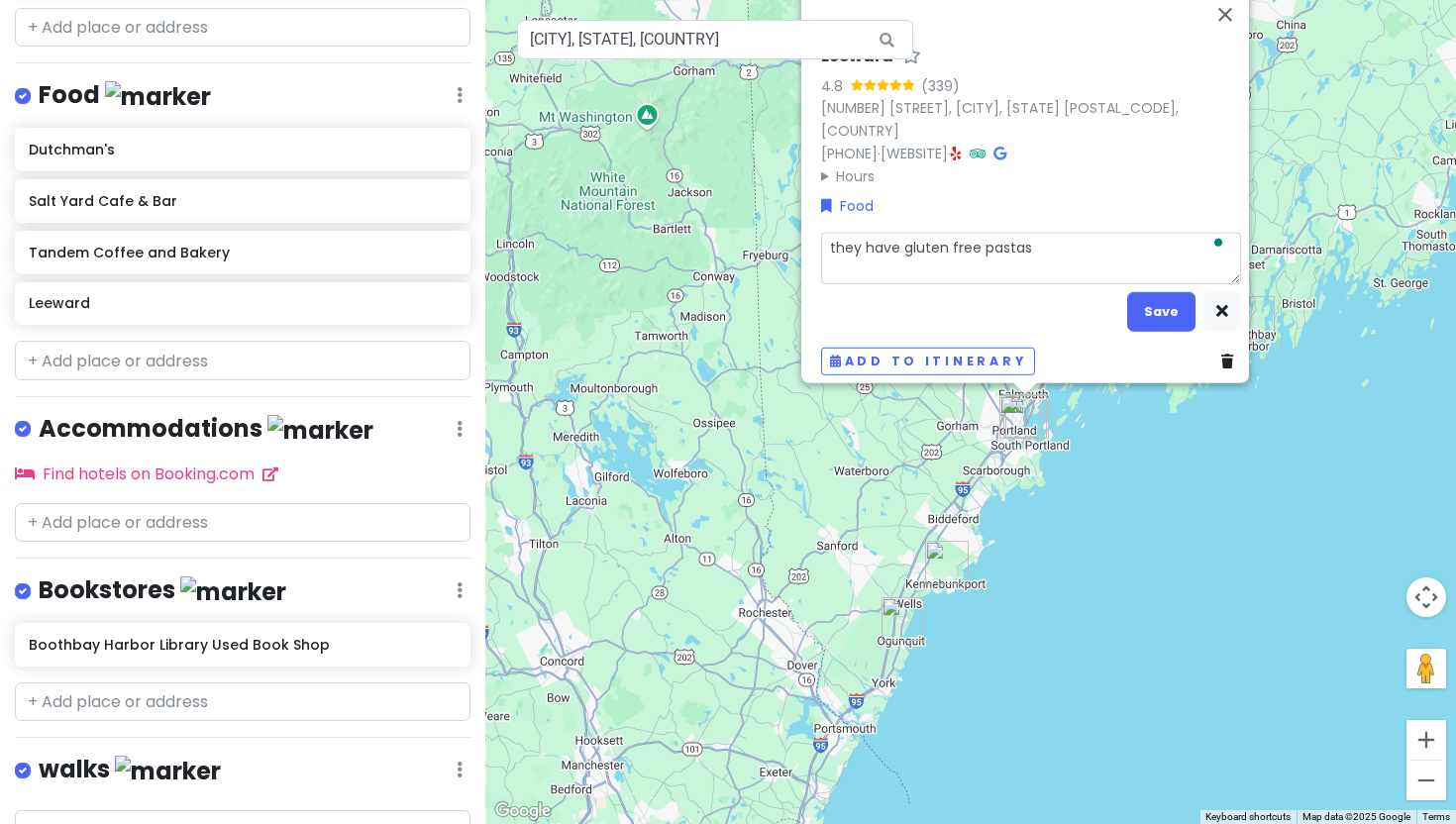 type on "x" 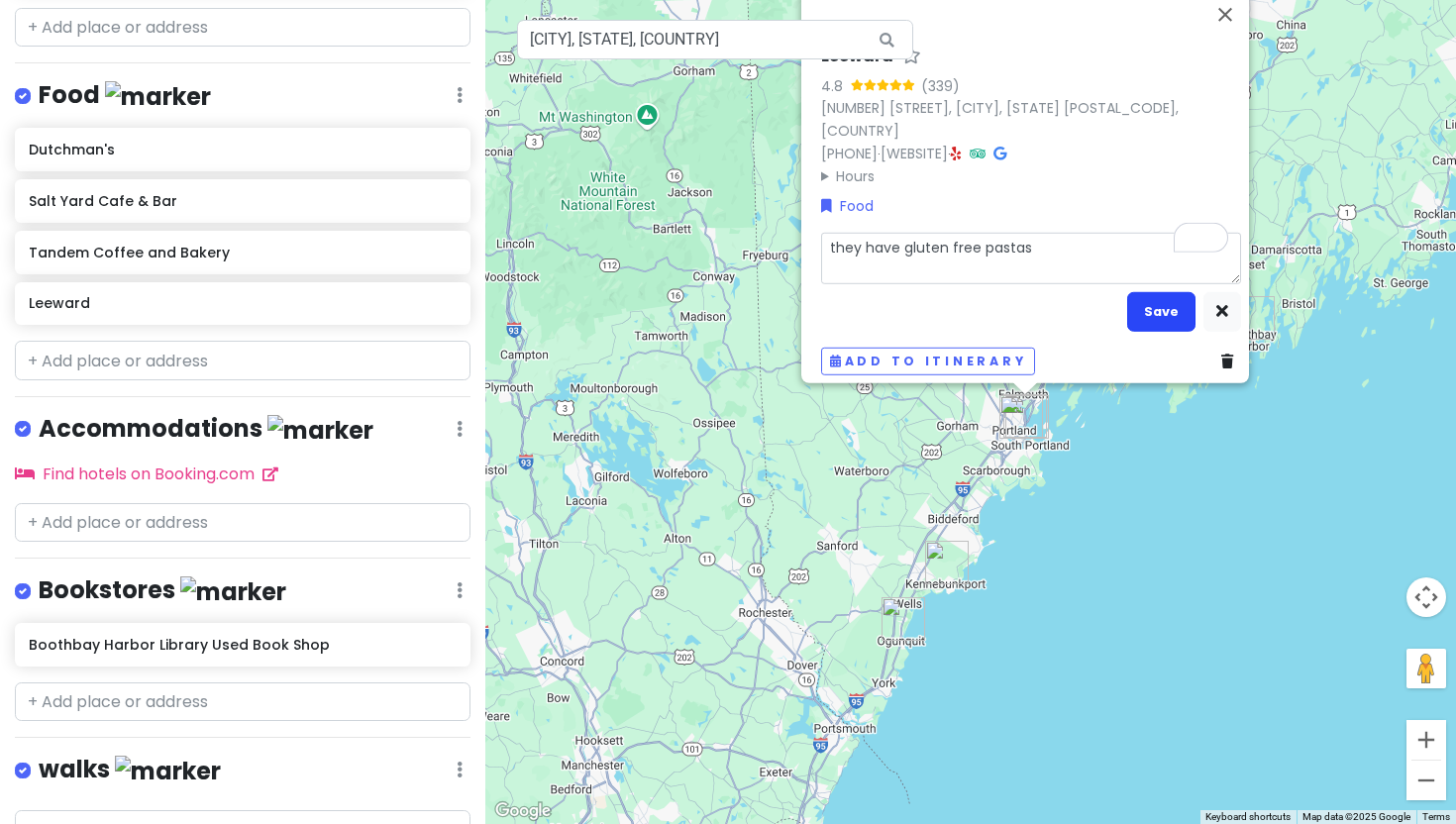 type on "they have gluten free pastas" 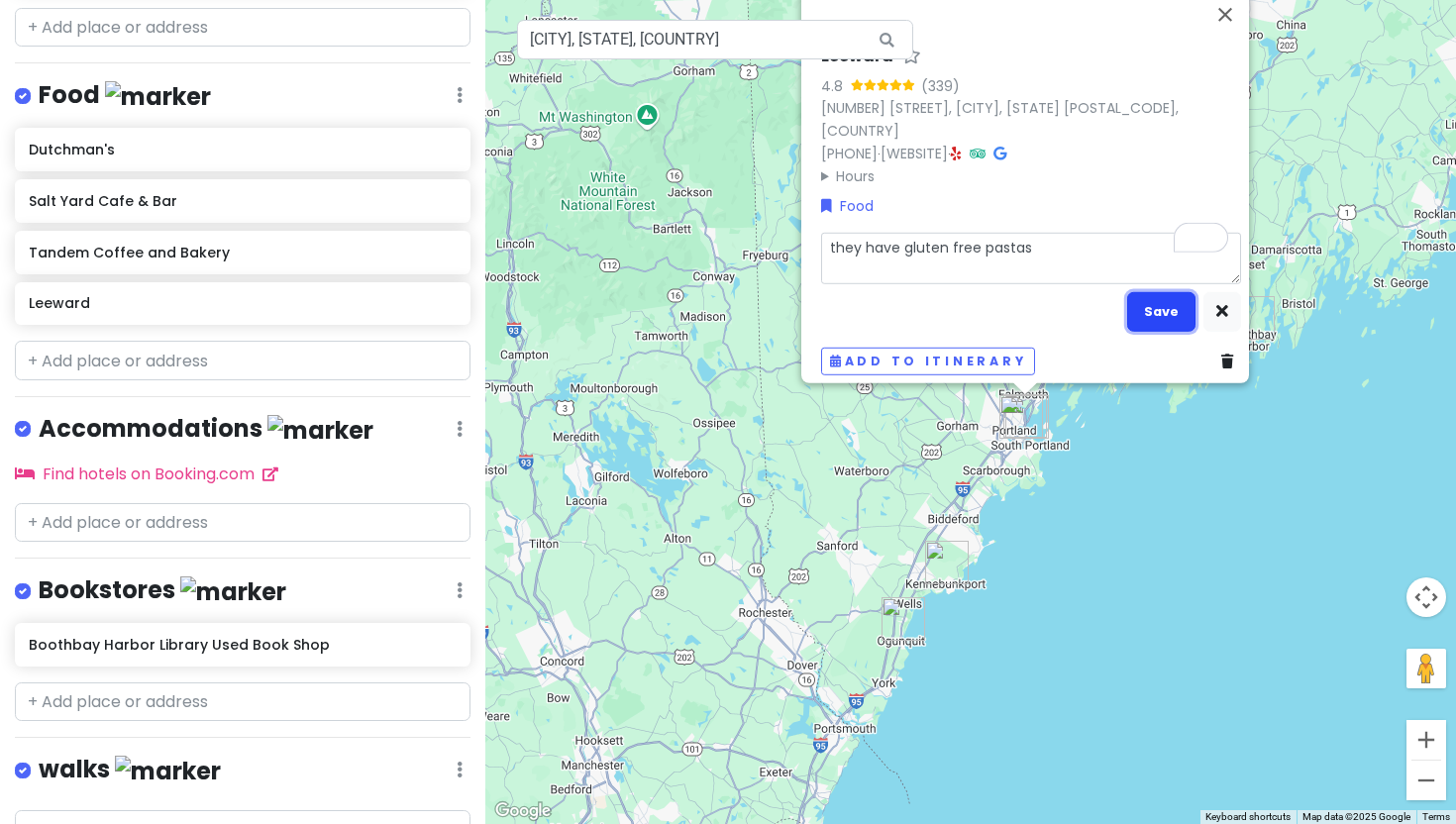 click on "Save" at bounding box center (1161, 311) 